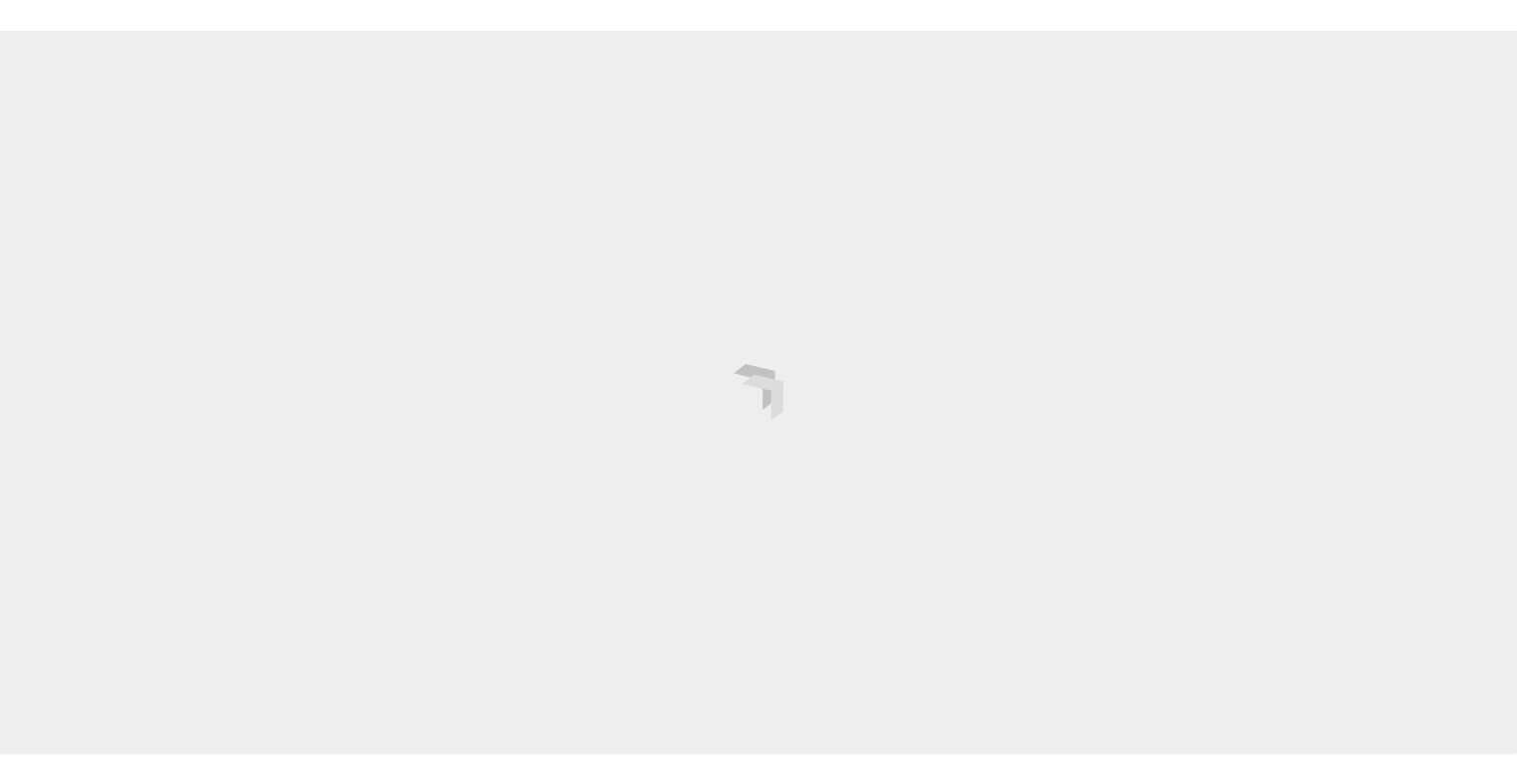 scroll, scrollTop: 0, scrollLeft: 0, axis: both 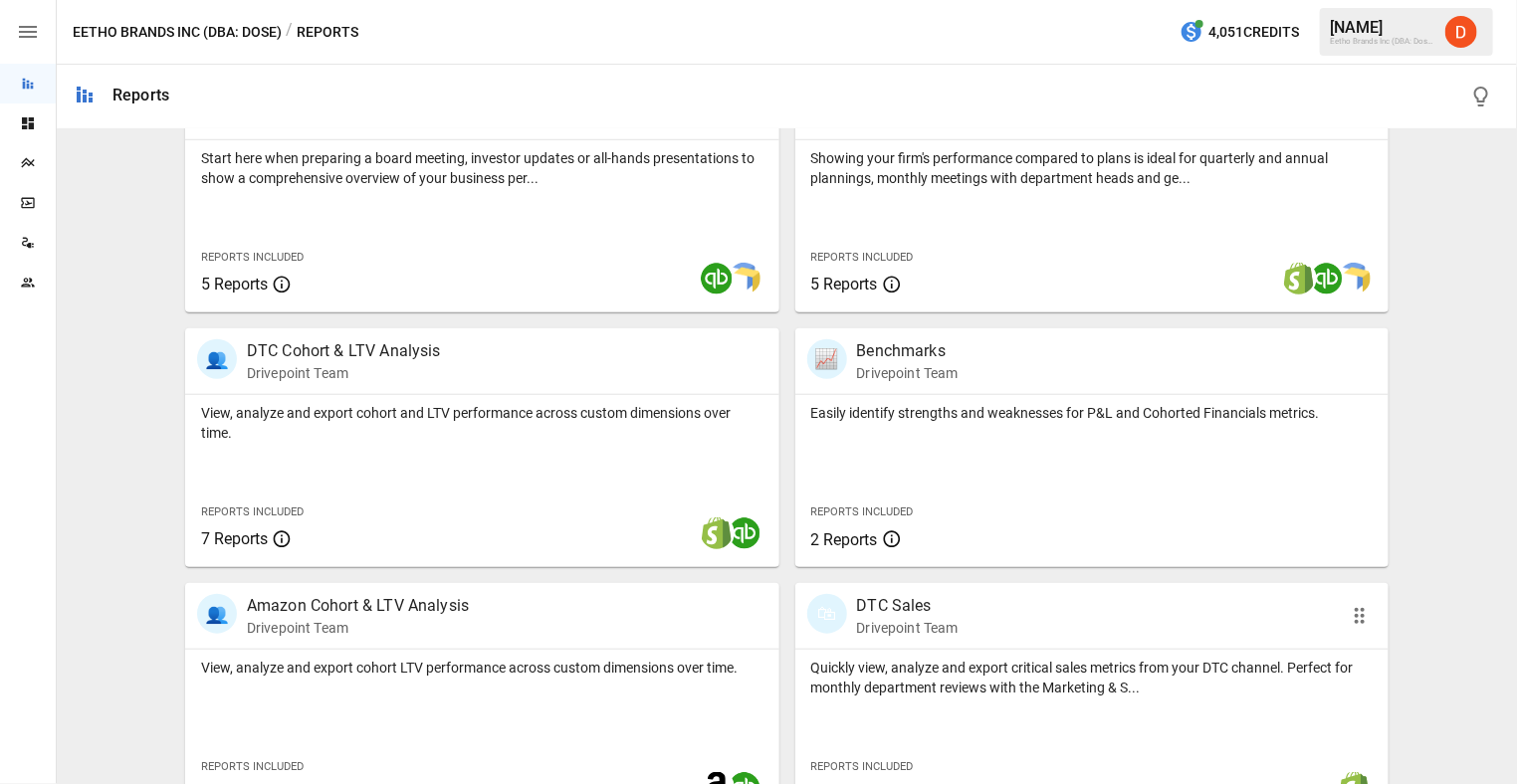 click on "DTC Sales" at bounding box center (908, 606) 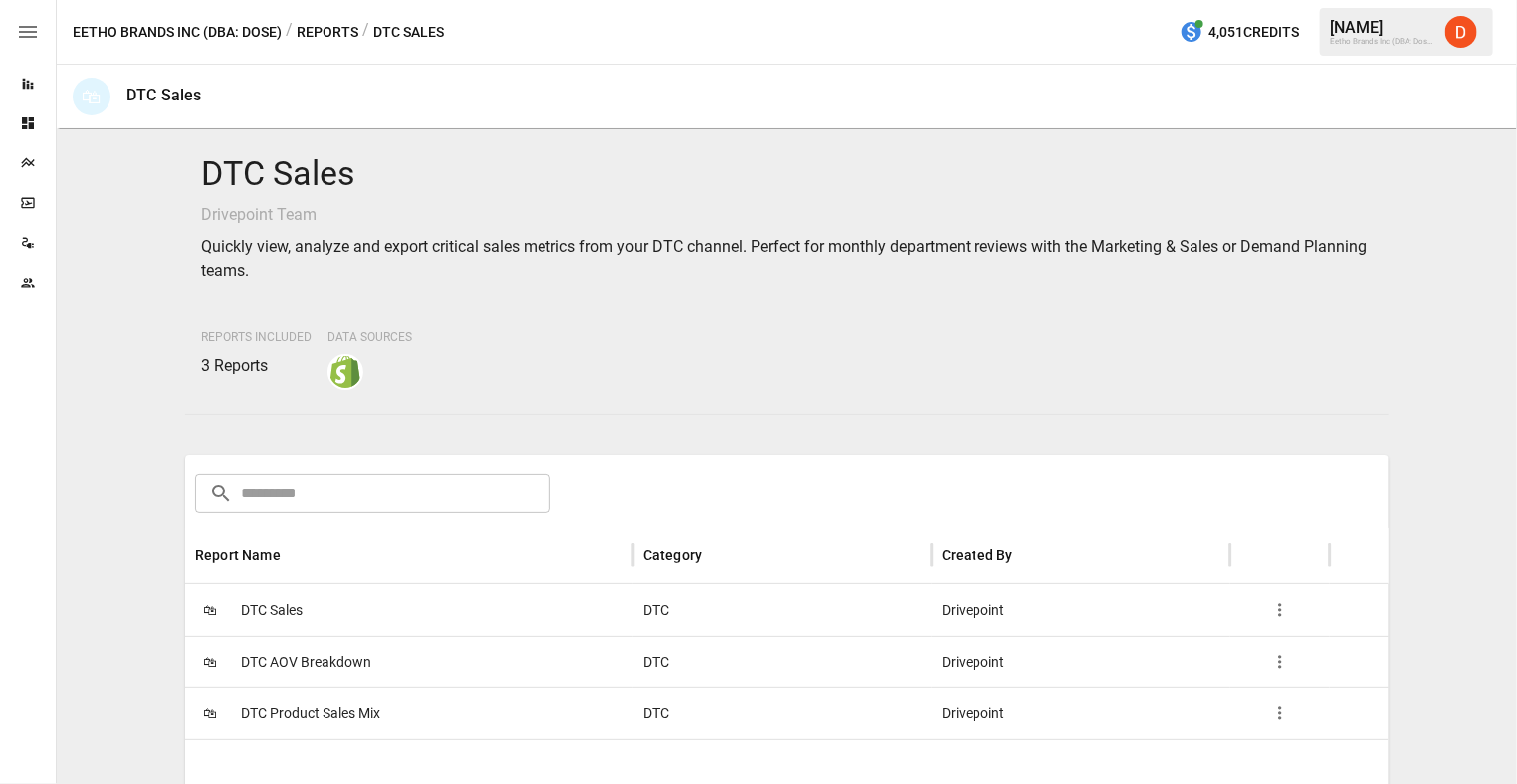 click on "DTC Sales" at bounding box center [272, 610] 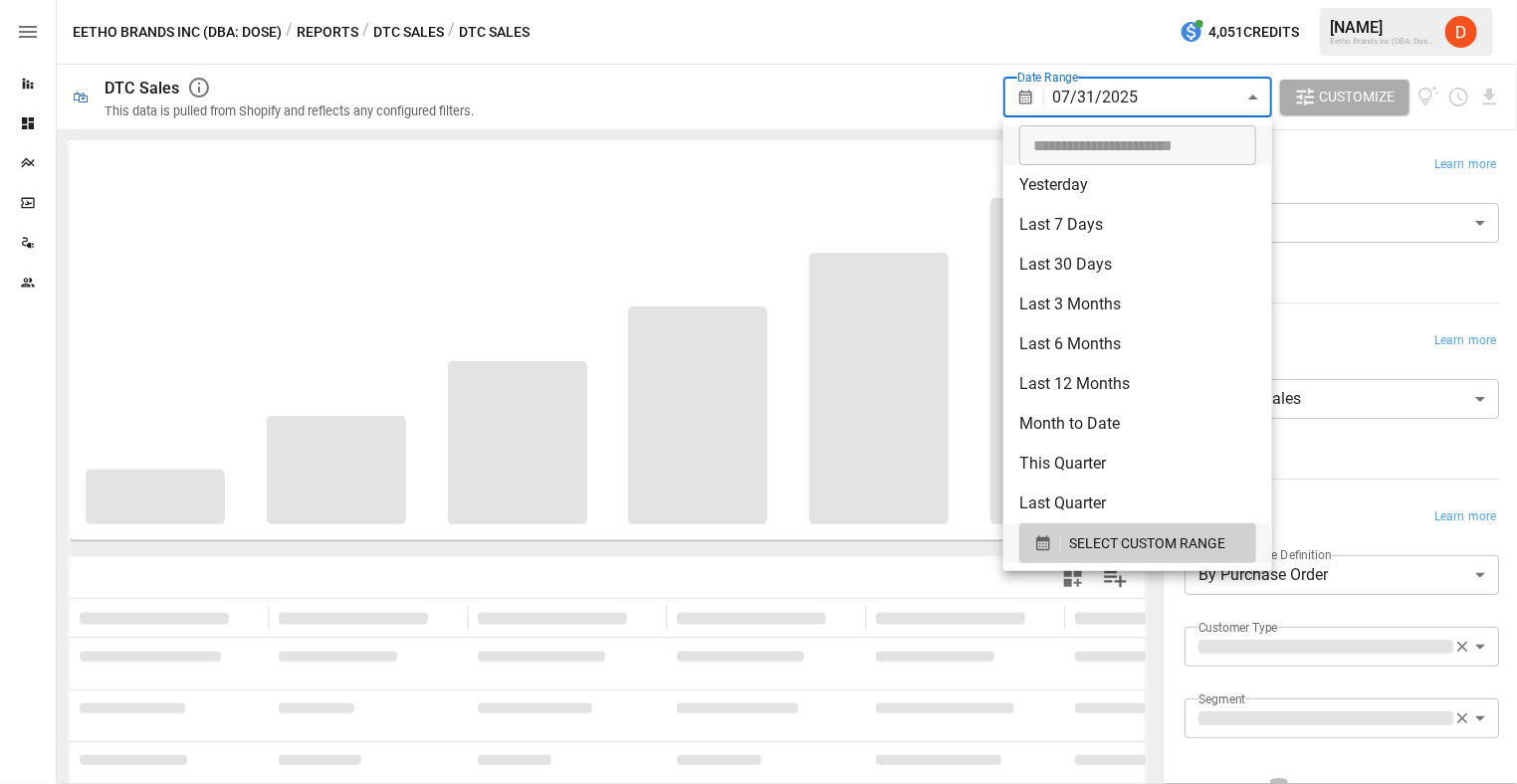 click on "**********" at bounding box center [758, 0] 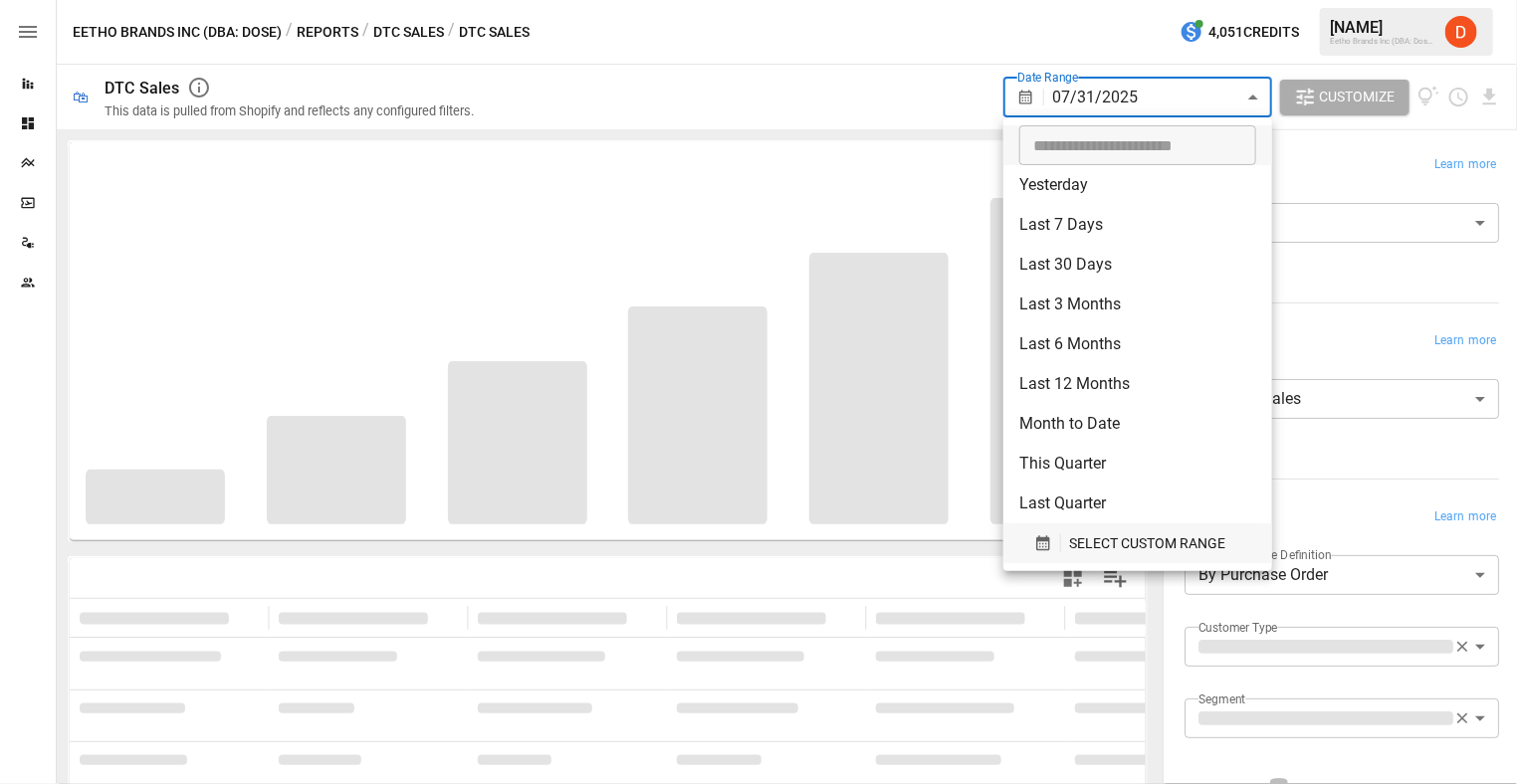 click 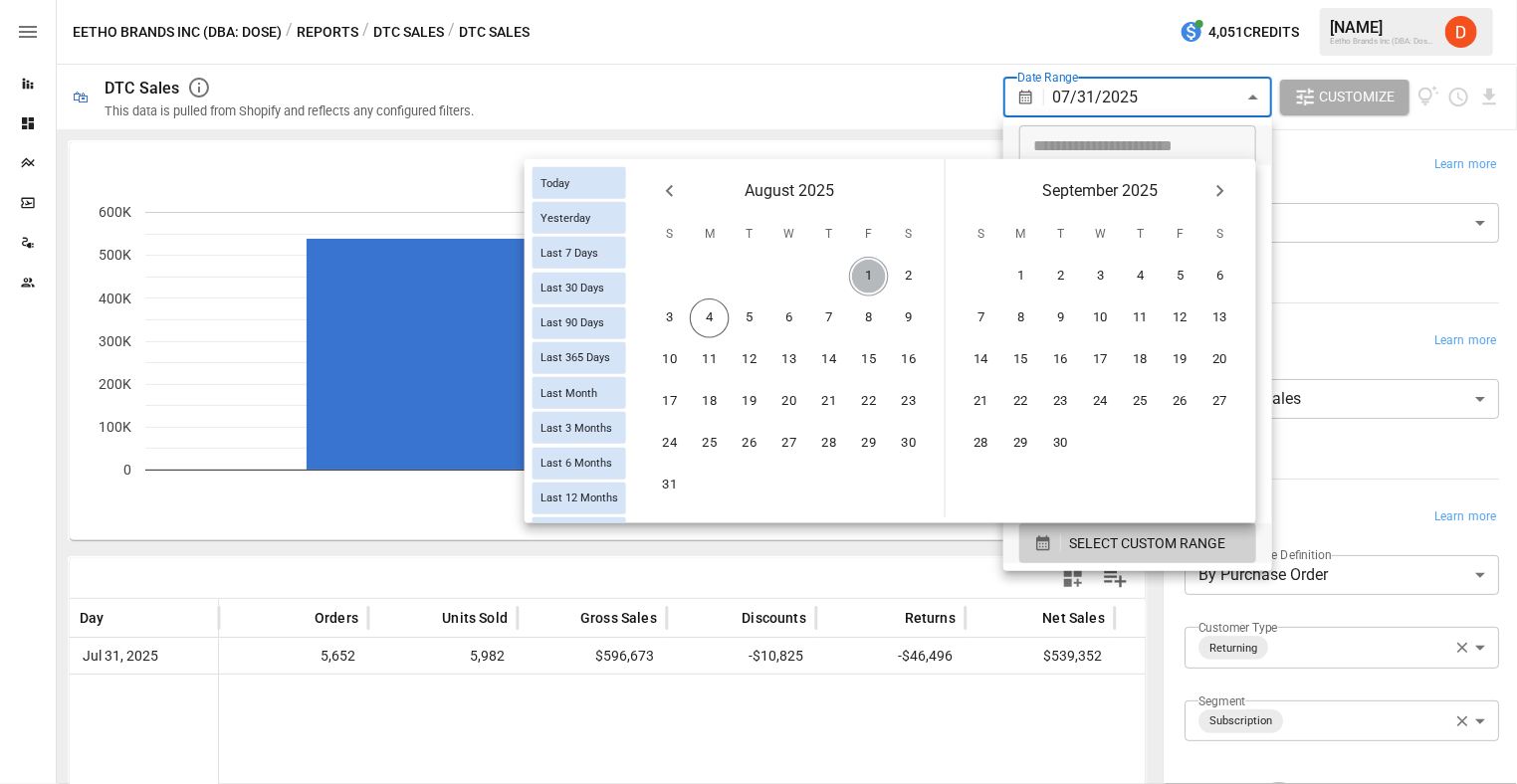 click on "1" at bounding box center [869, 277] 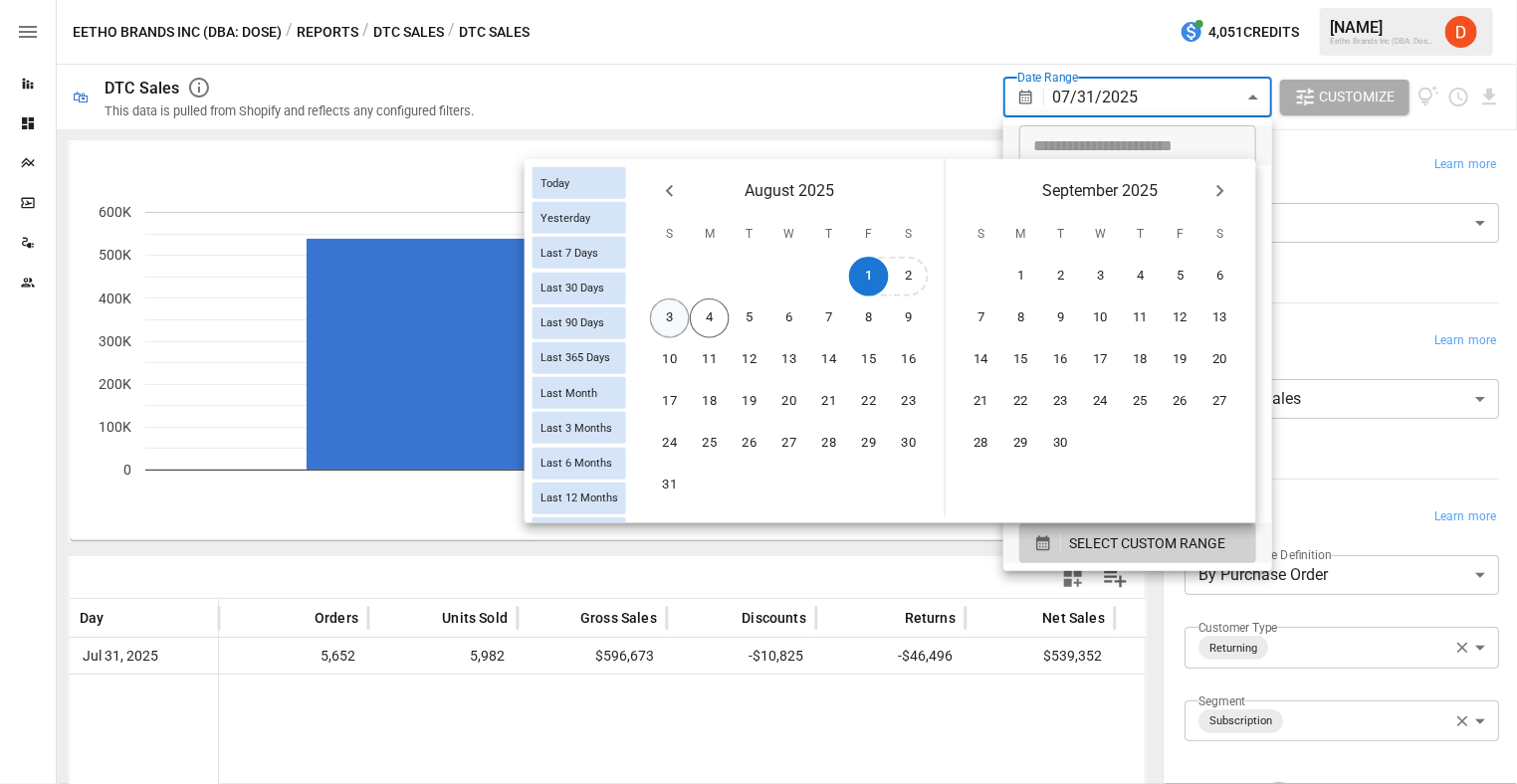 click on "3" at bounding box center [670, 318] 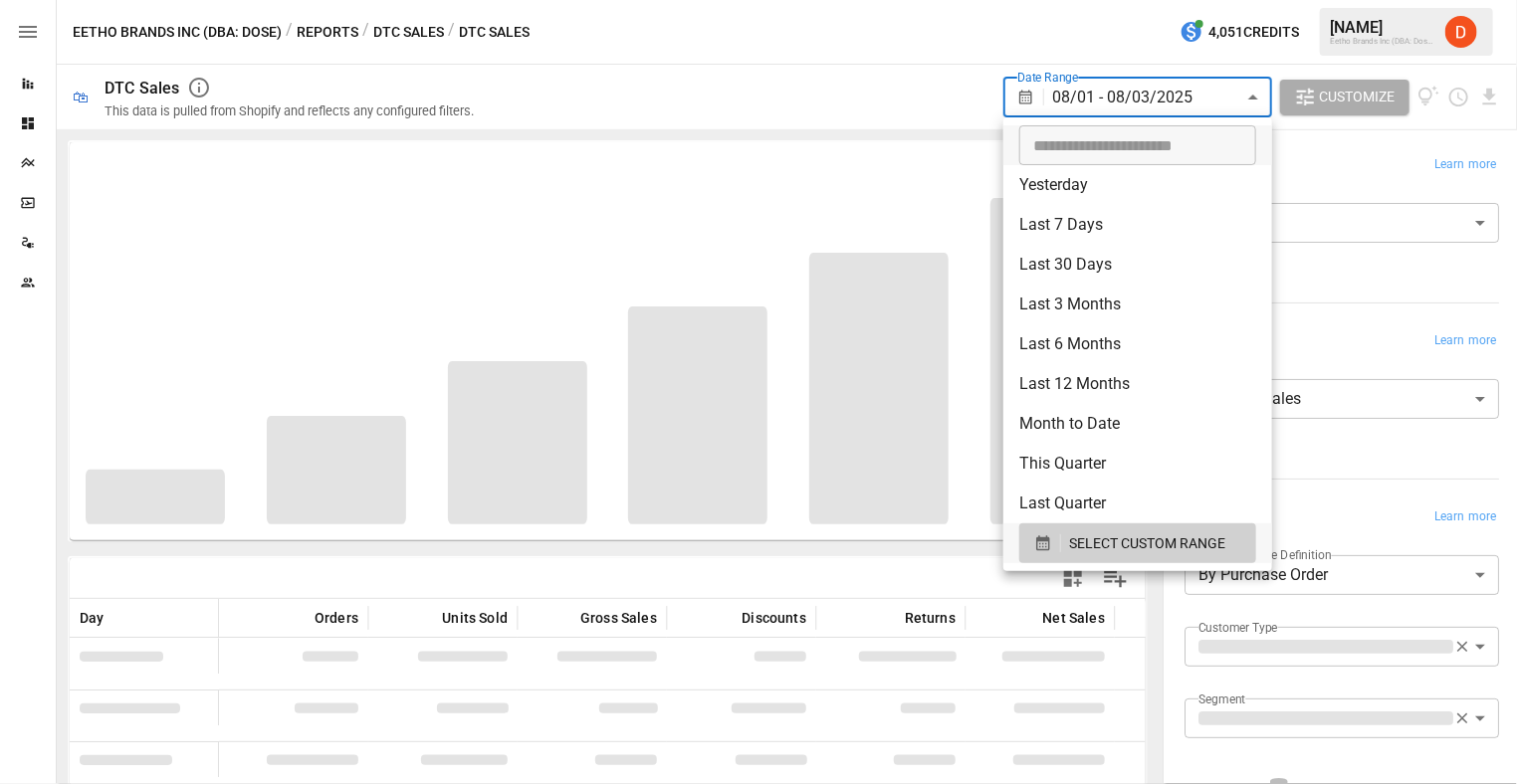click at bounding box center (758, 392) 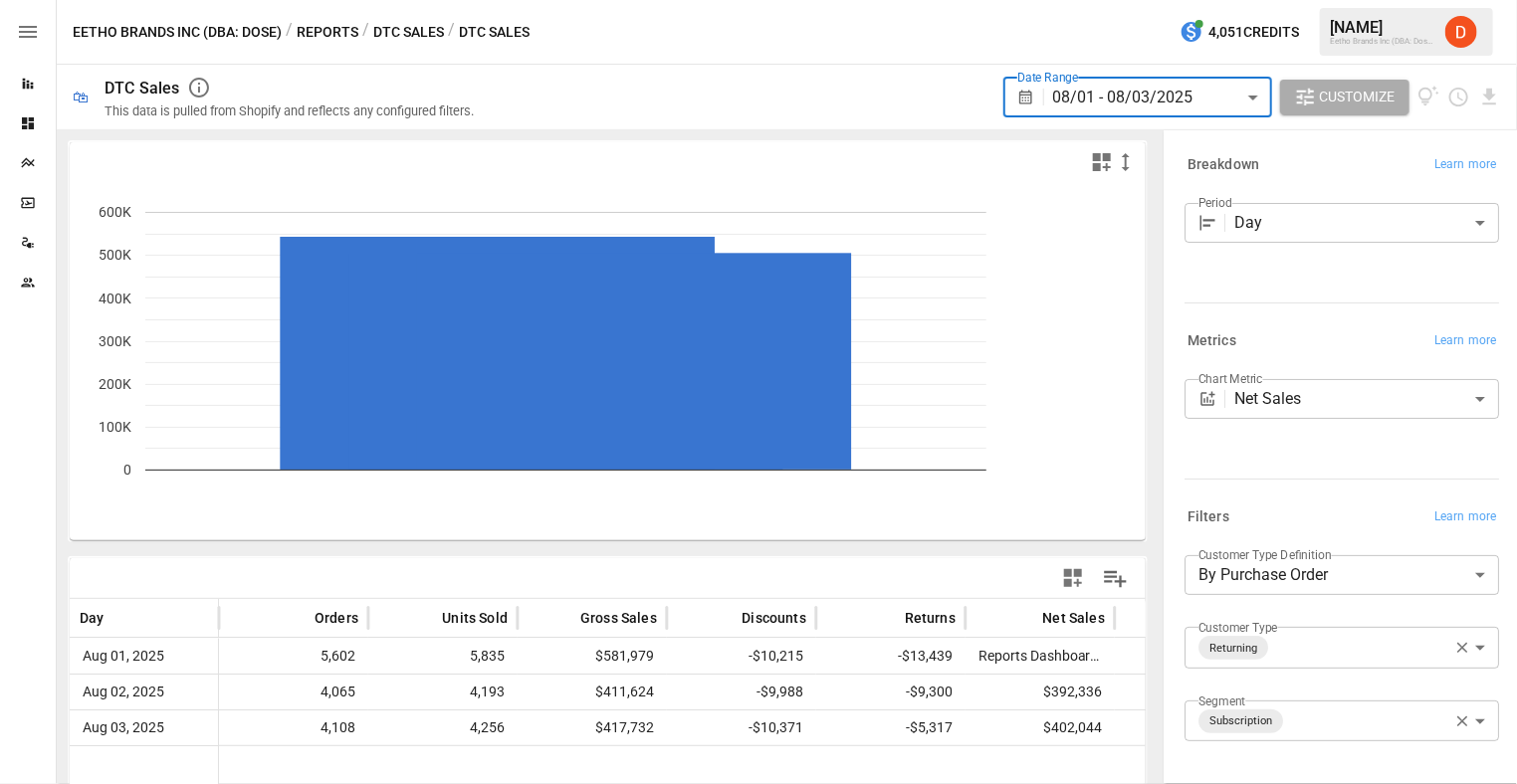 click on "**********" at bounding box center (758, 0) 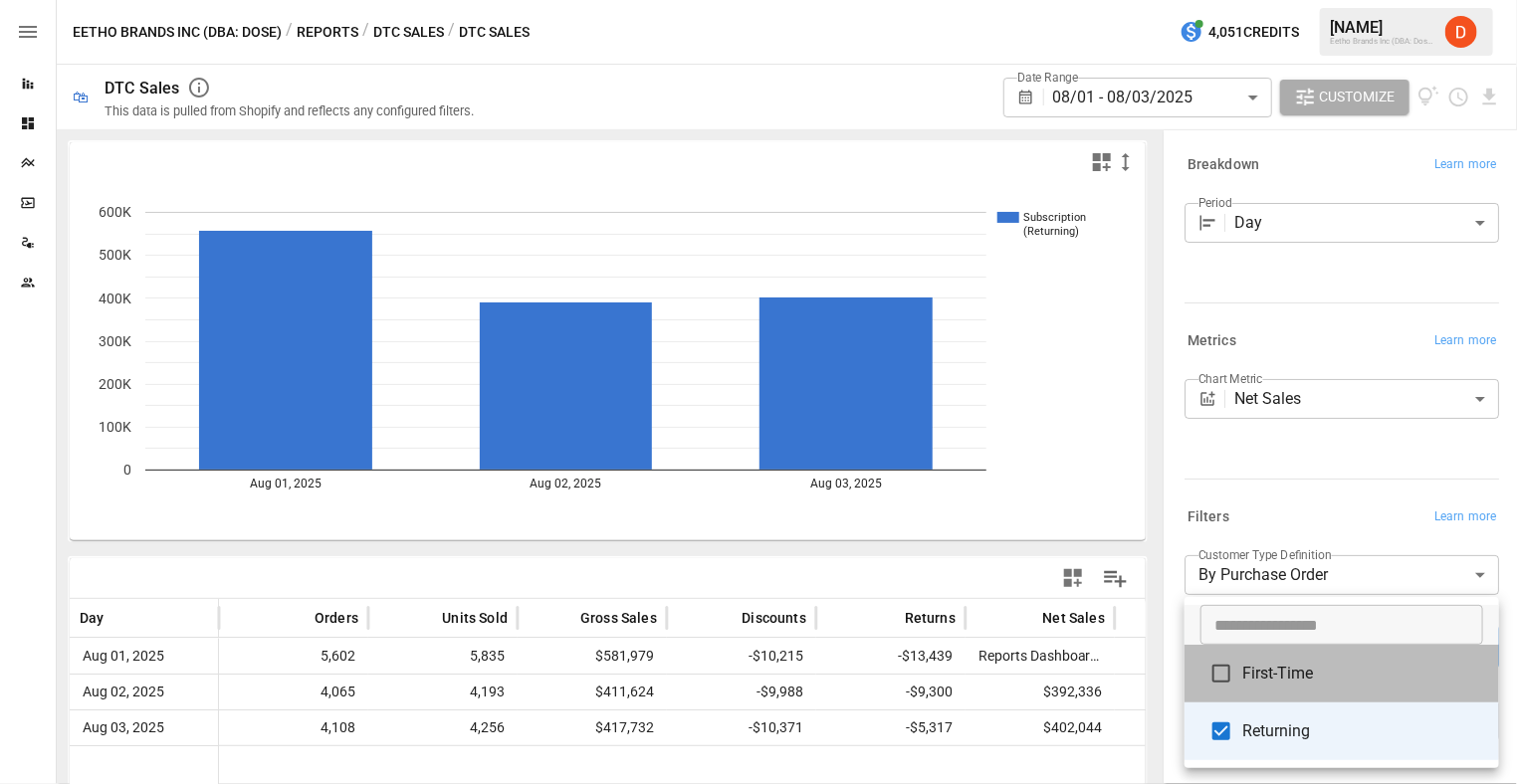 click on "First-Time" at bounding box center [1363, 674] 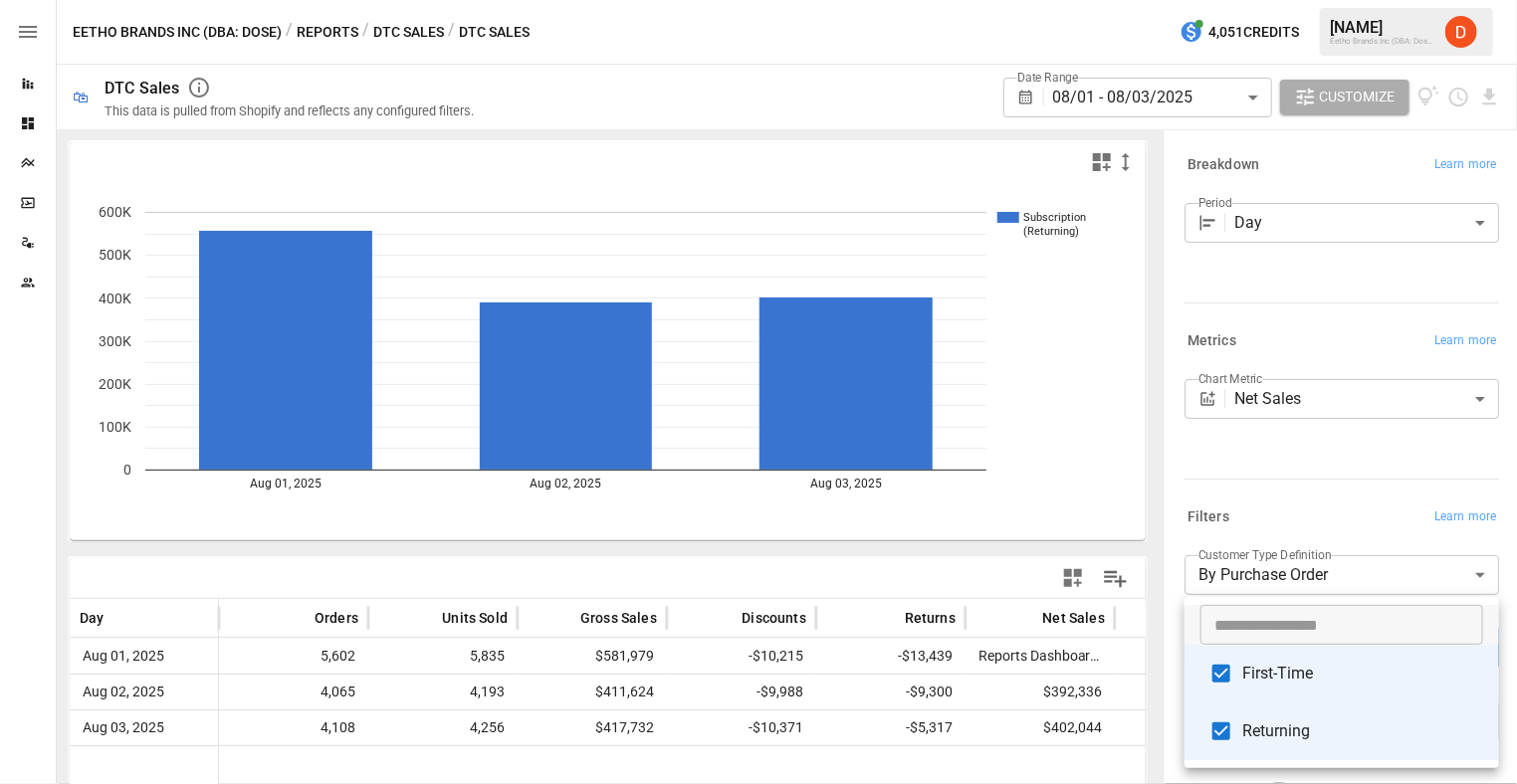 click on "Returning" at bounding box center [1363, 731] 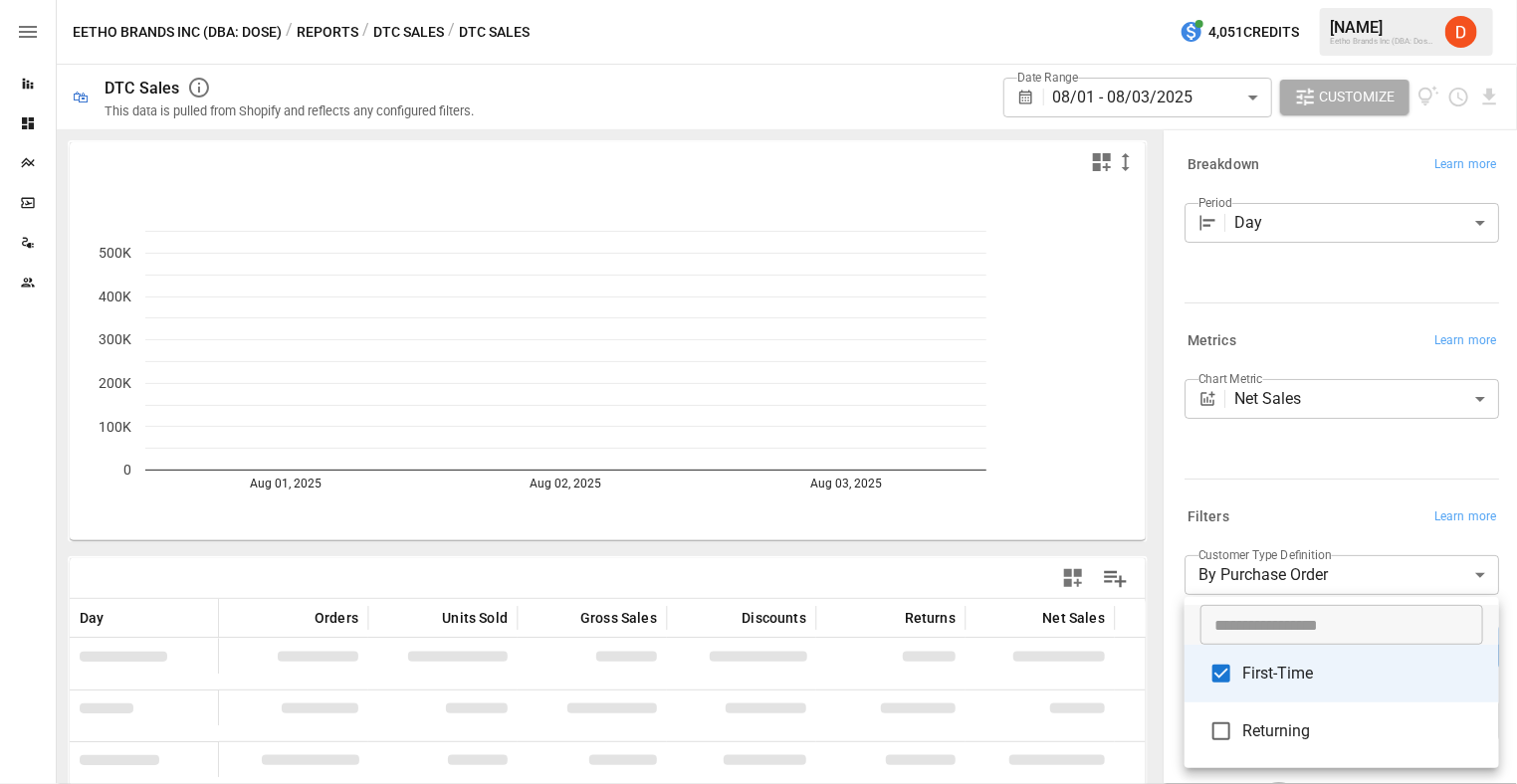 click at bounding box center [758, 392] 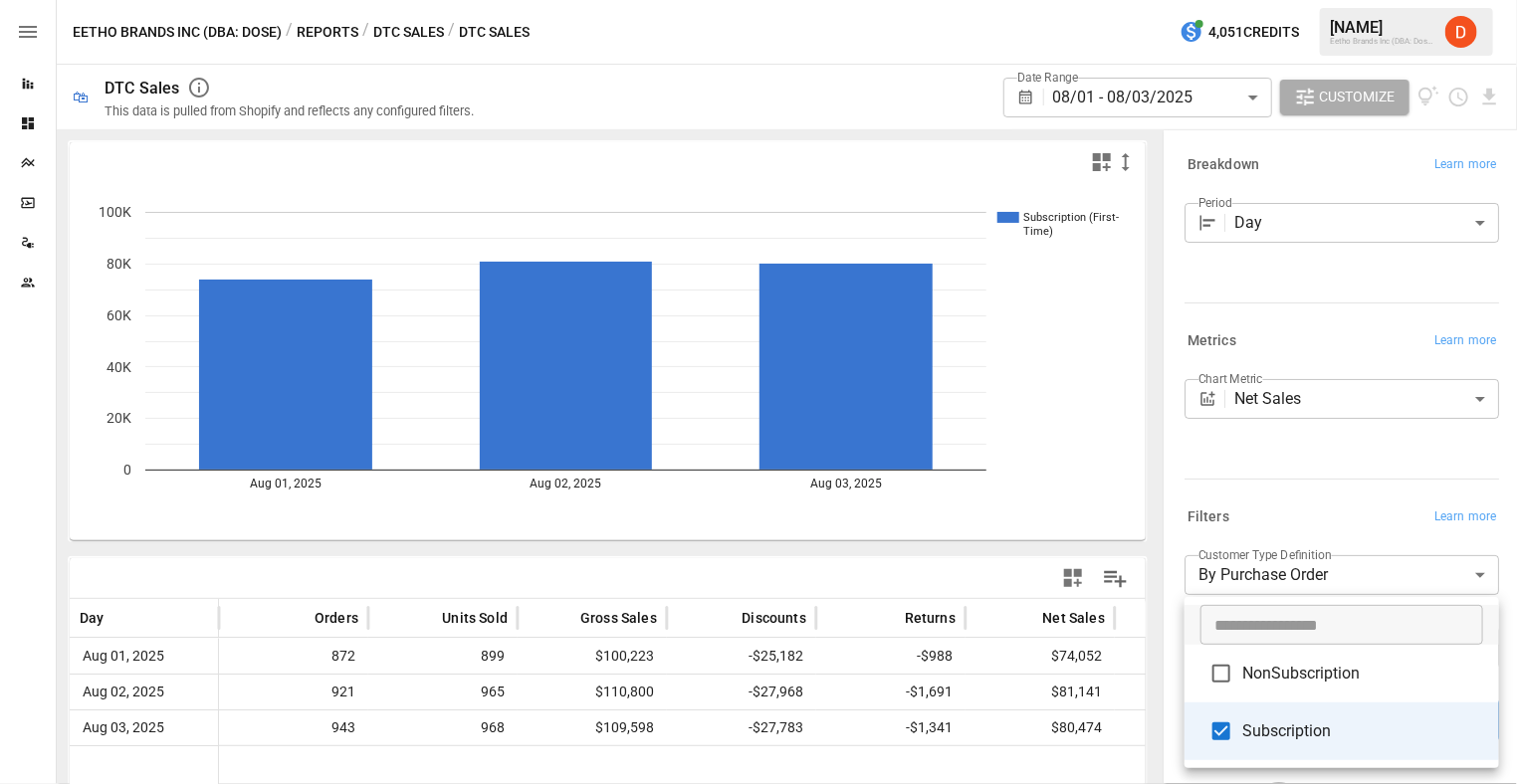 click on "**********" at bounding box center [758, 0] 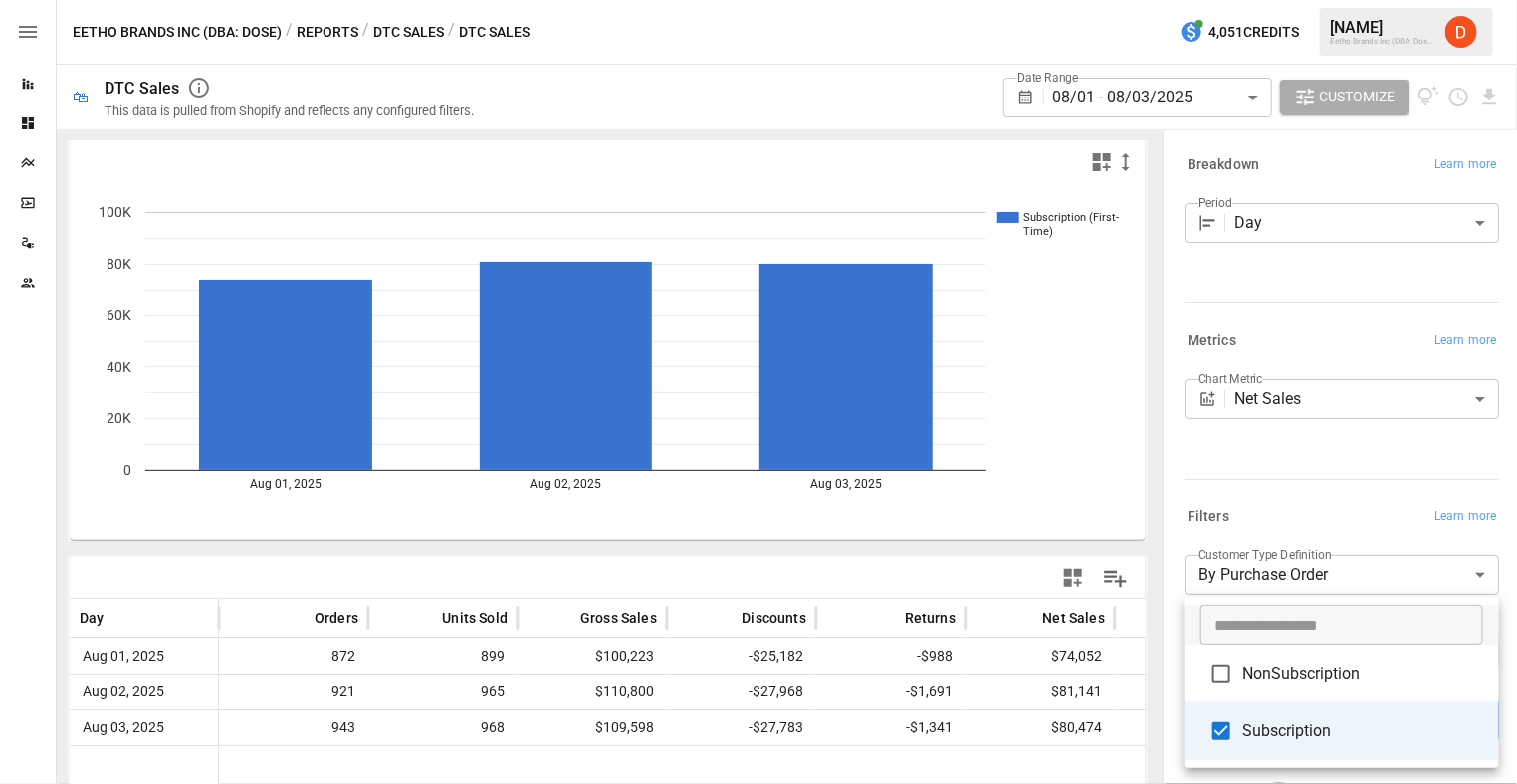 click on "NonSubscription" at bounding box center [1363, 674] 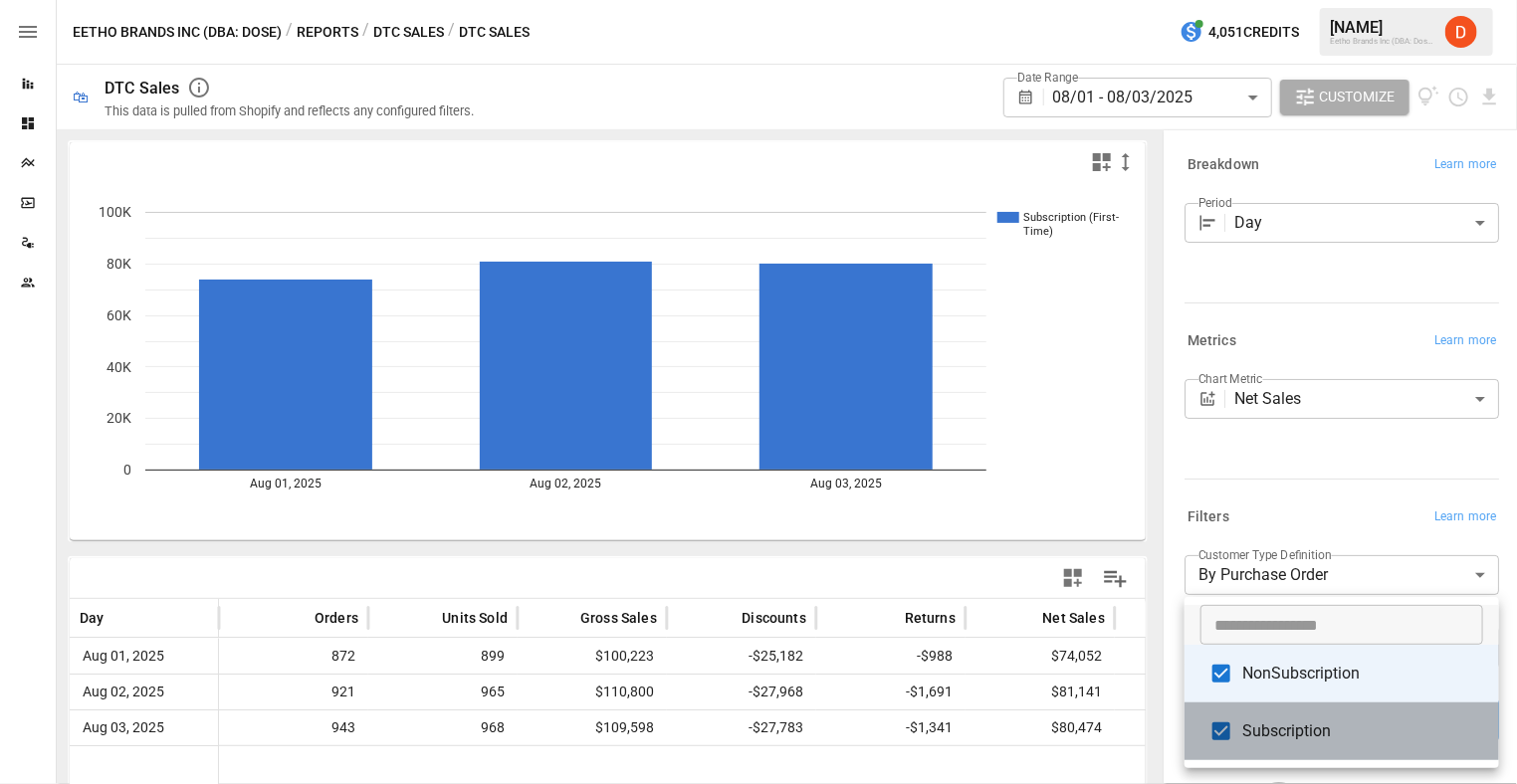 click on "Subscription" at bounding box center [1363, 731] 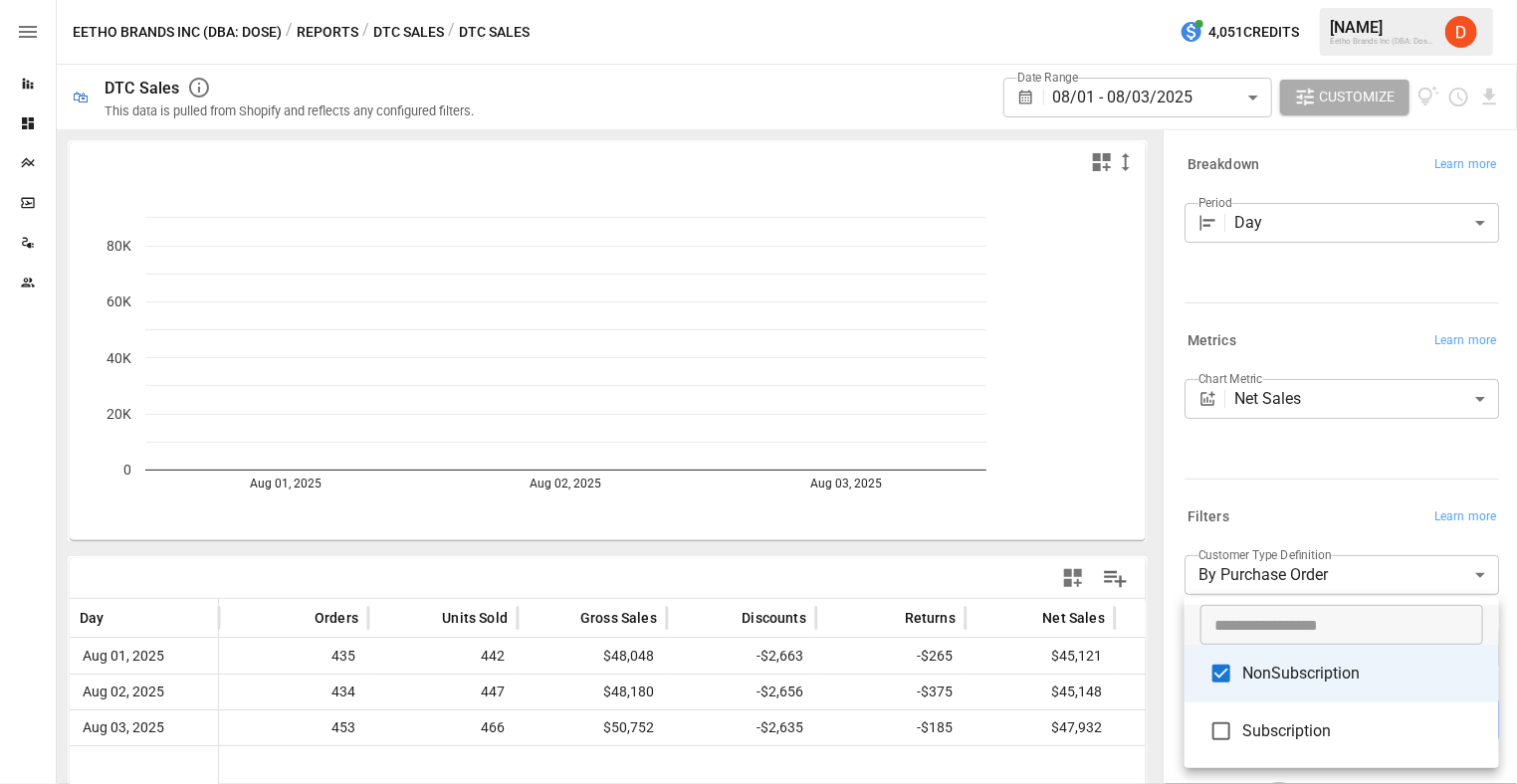 click at bounding box center (758, 392) 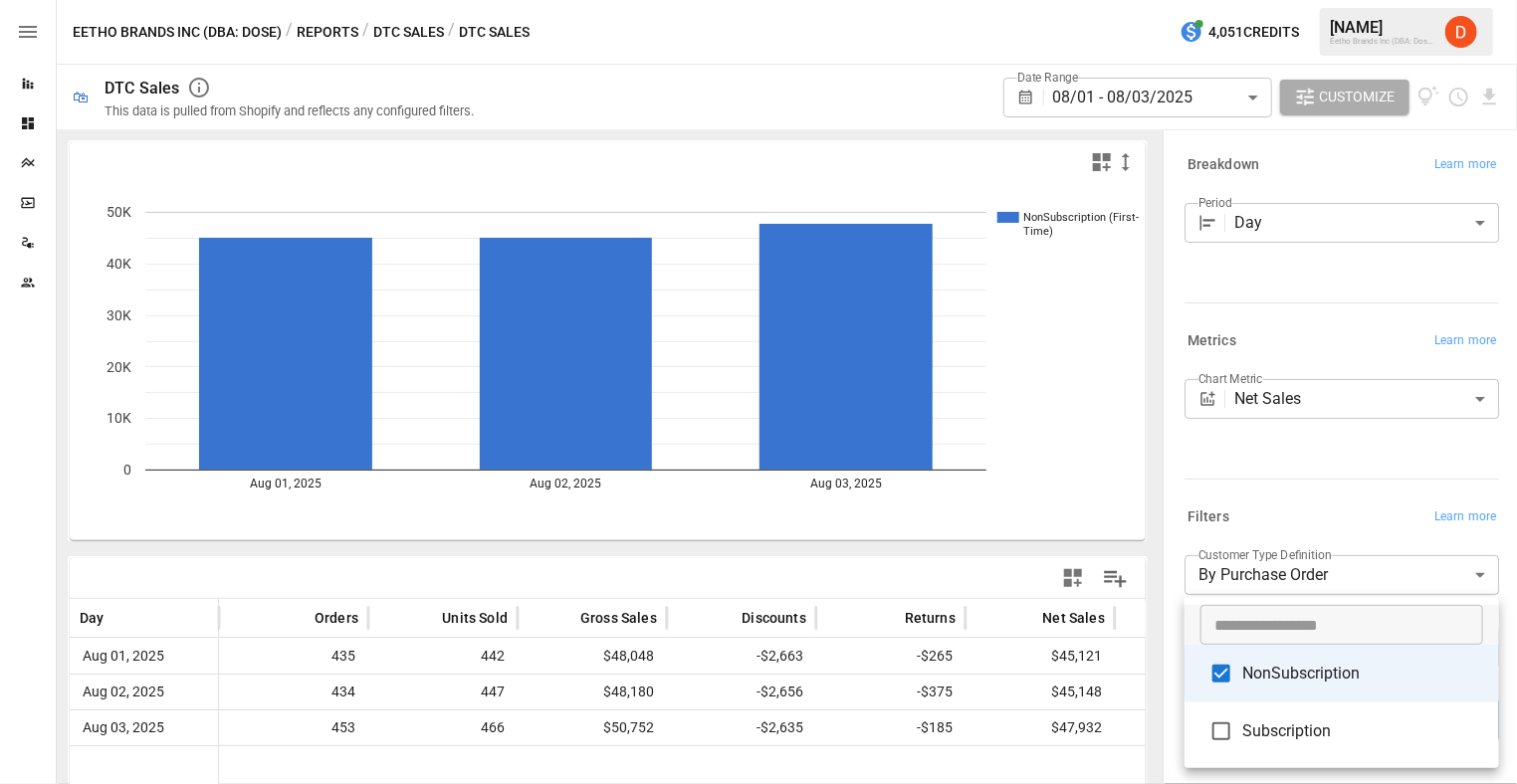 click on "**********" at bounding box center [758, 0] 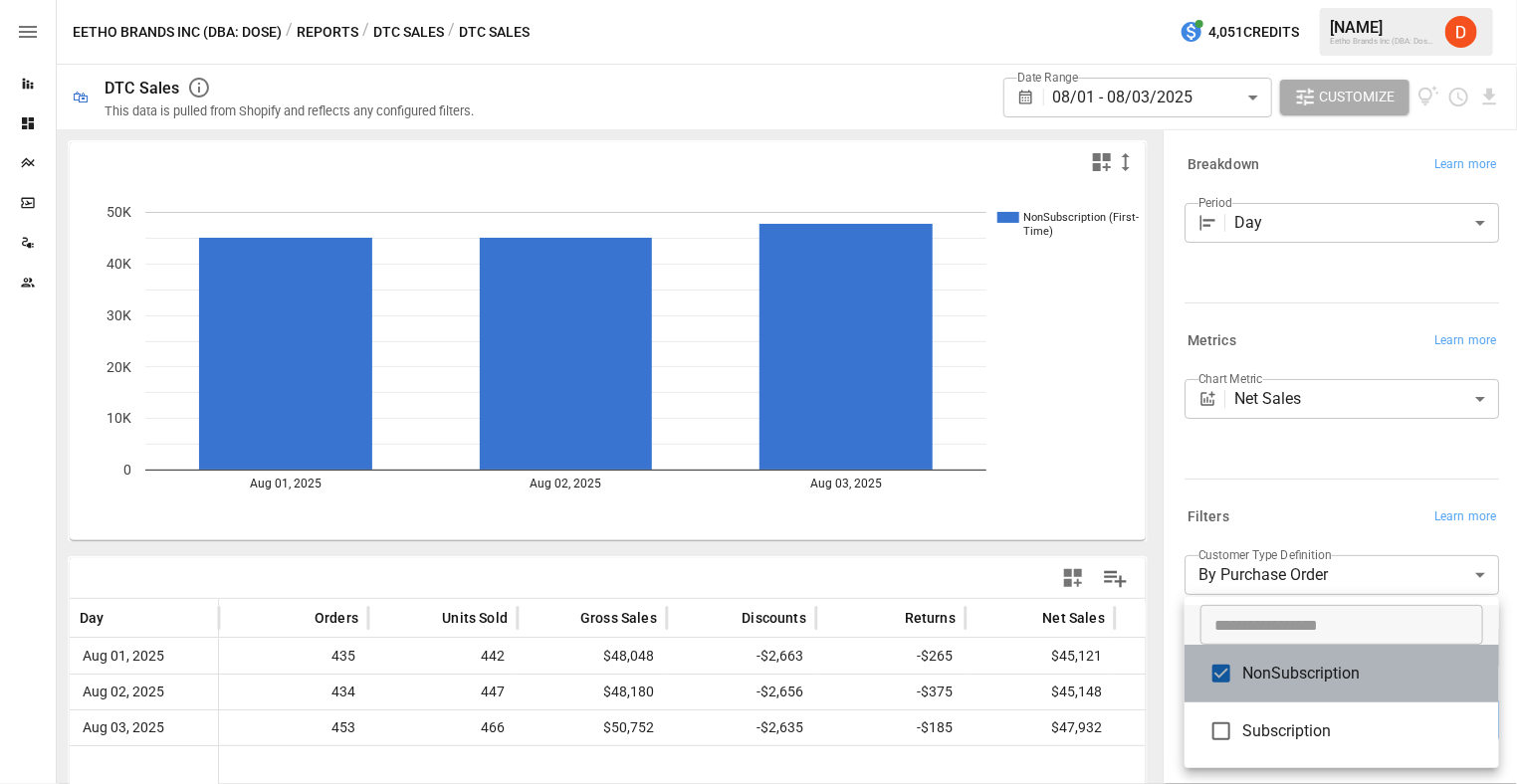 click on "NonSubscription" at bounding box center (1363, 674) 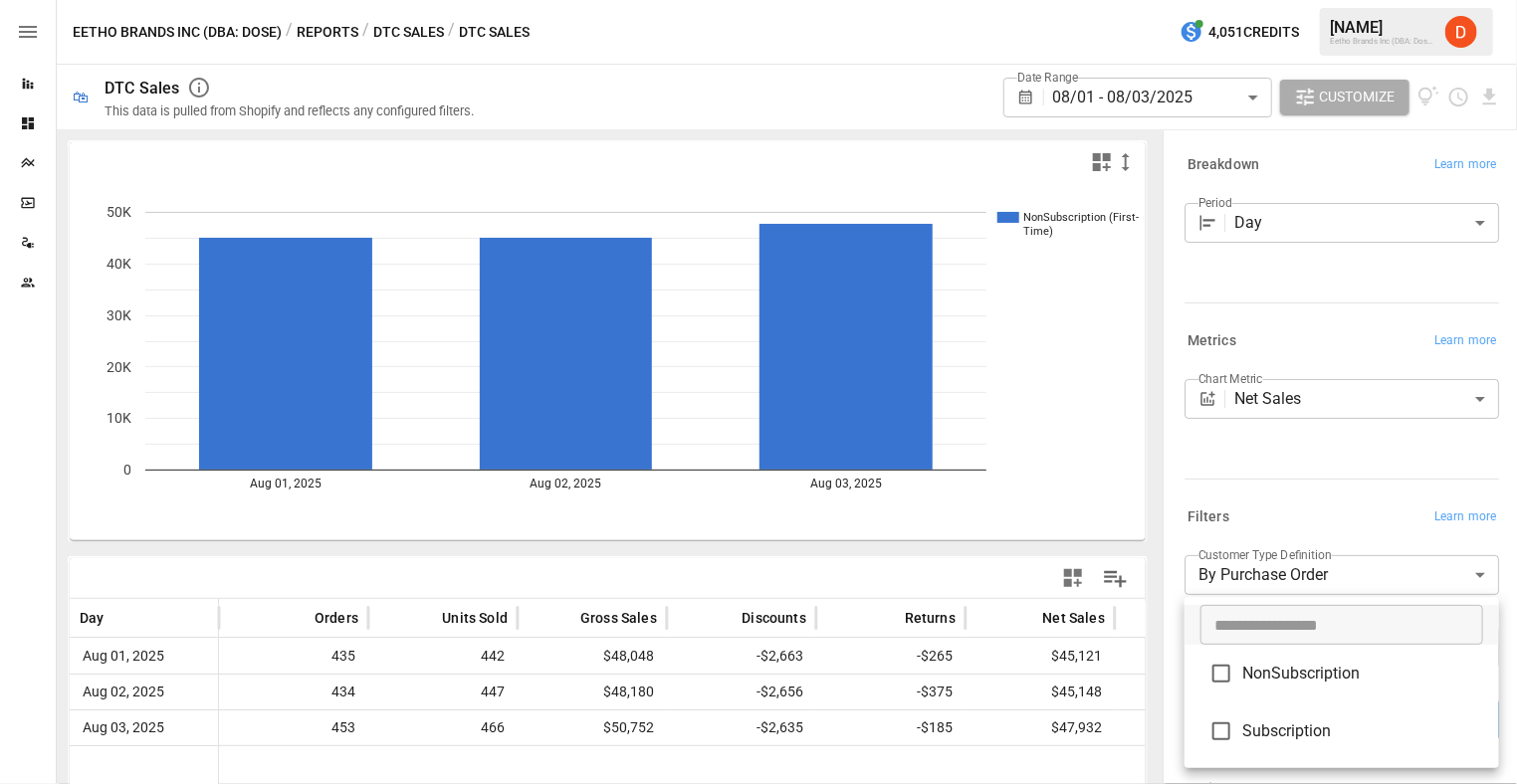 click on "Subscription" at bounding box center (1363, 731) 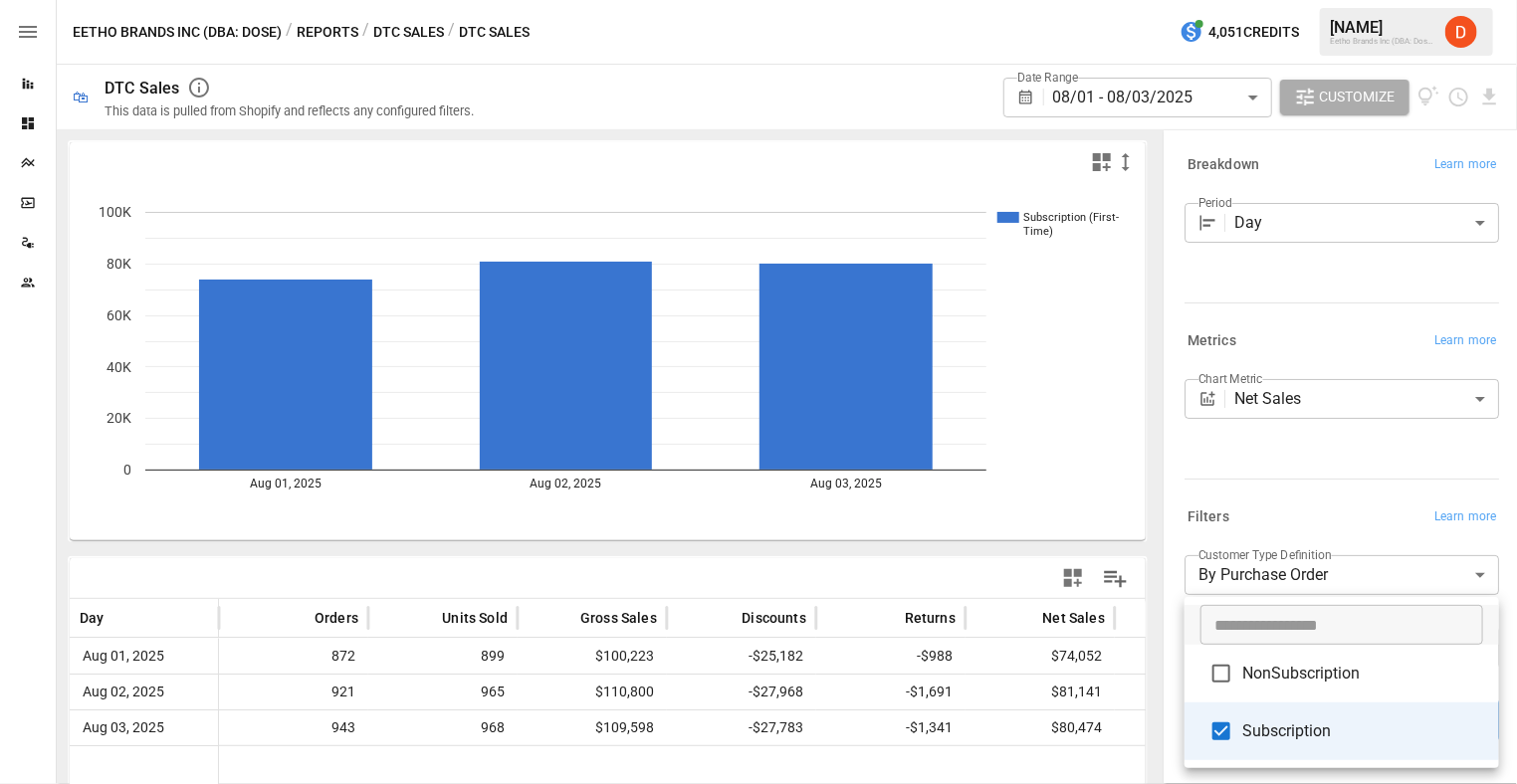 click on "NonSubscription" at bounding box center [1363, 674] 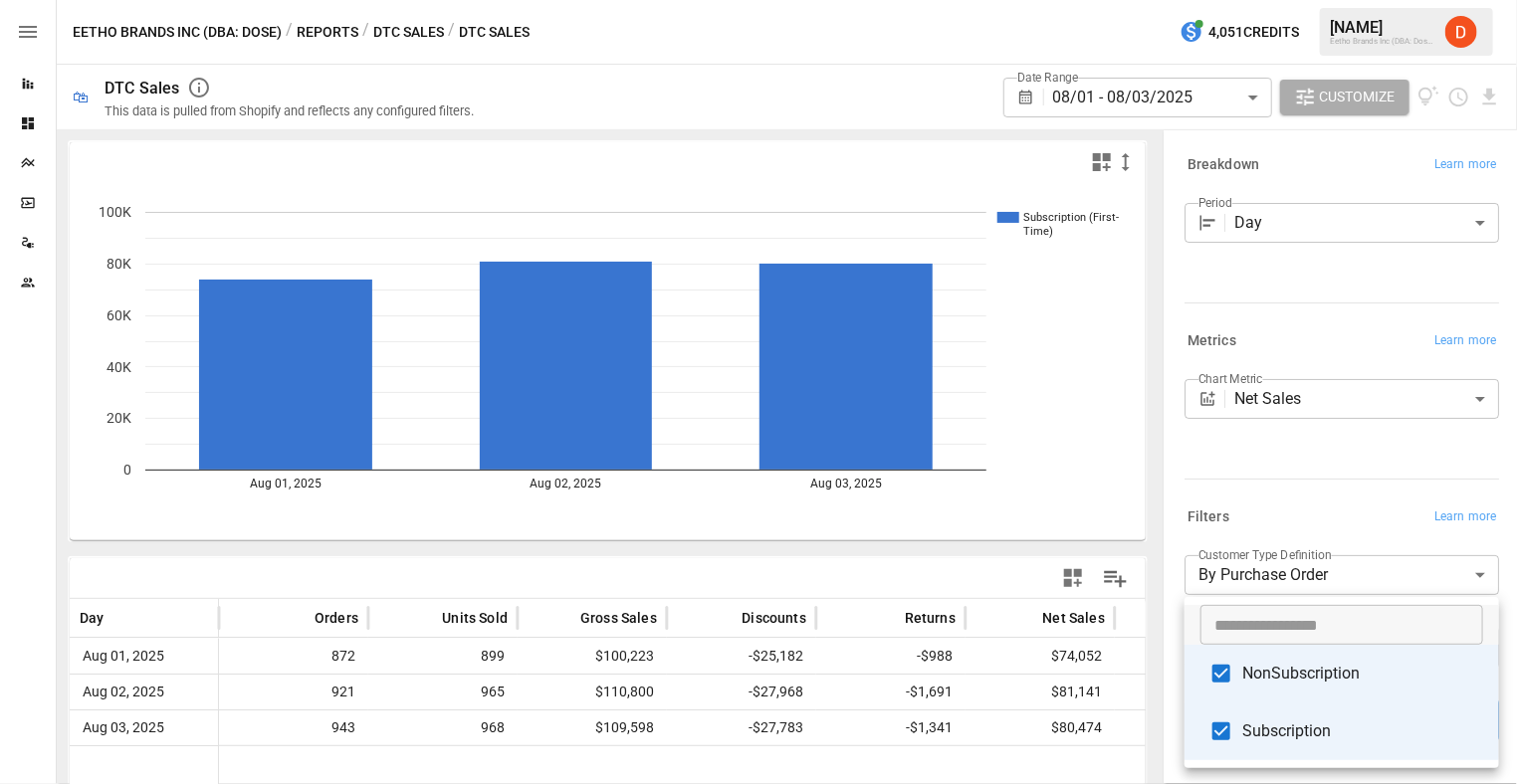 click on "Subscription" at bounding box center [1363, 731] 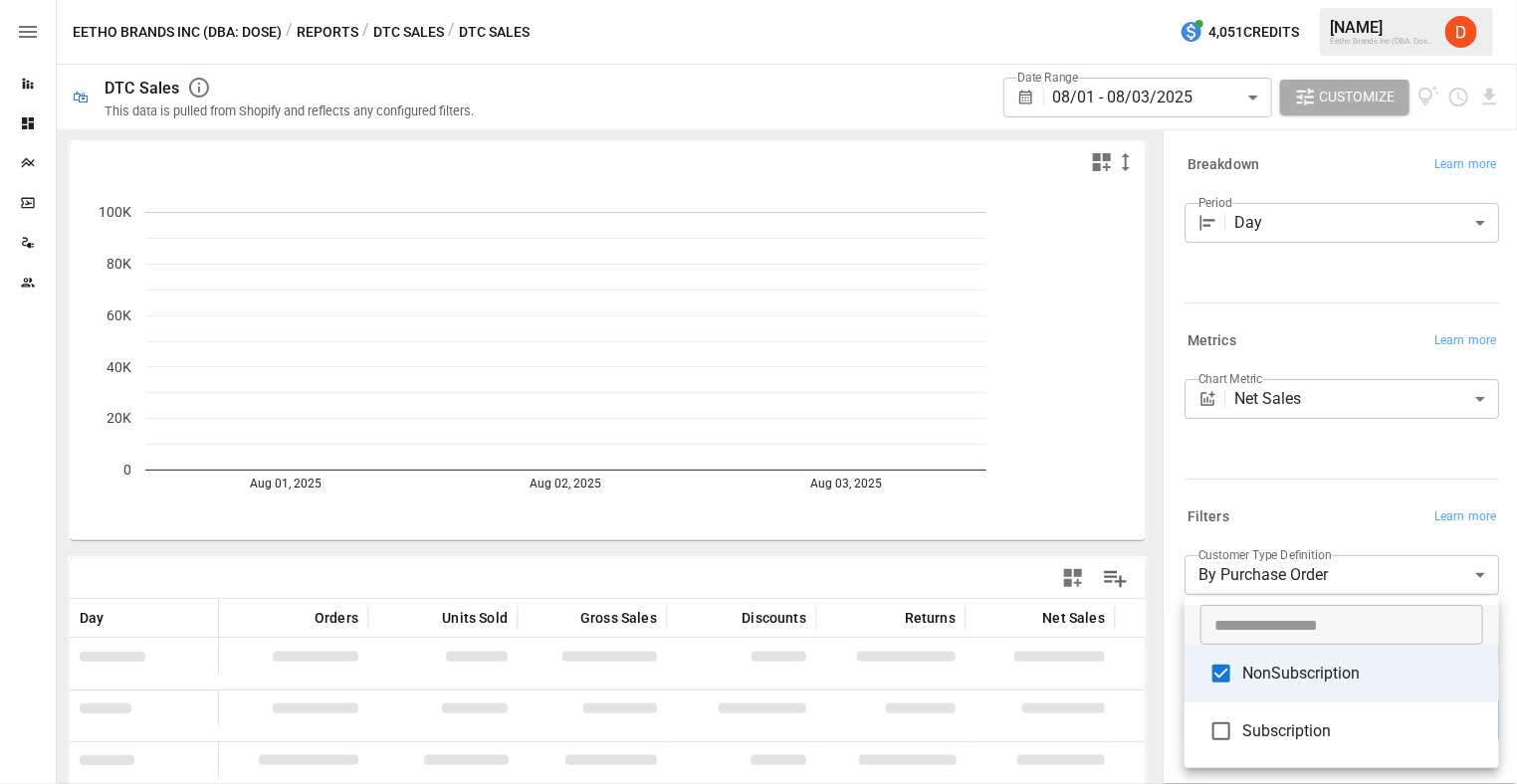 click at bounding box center (758, 392) 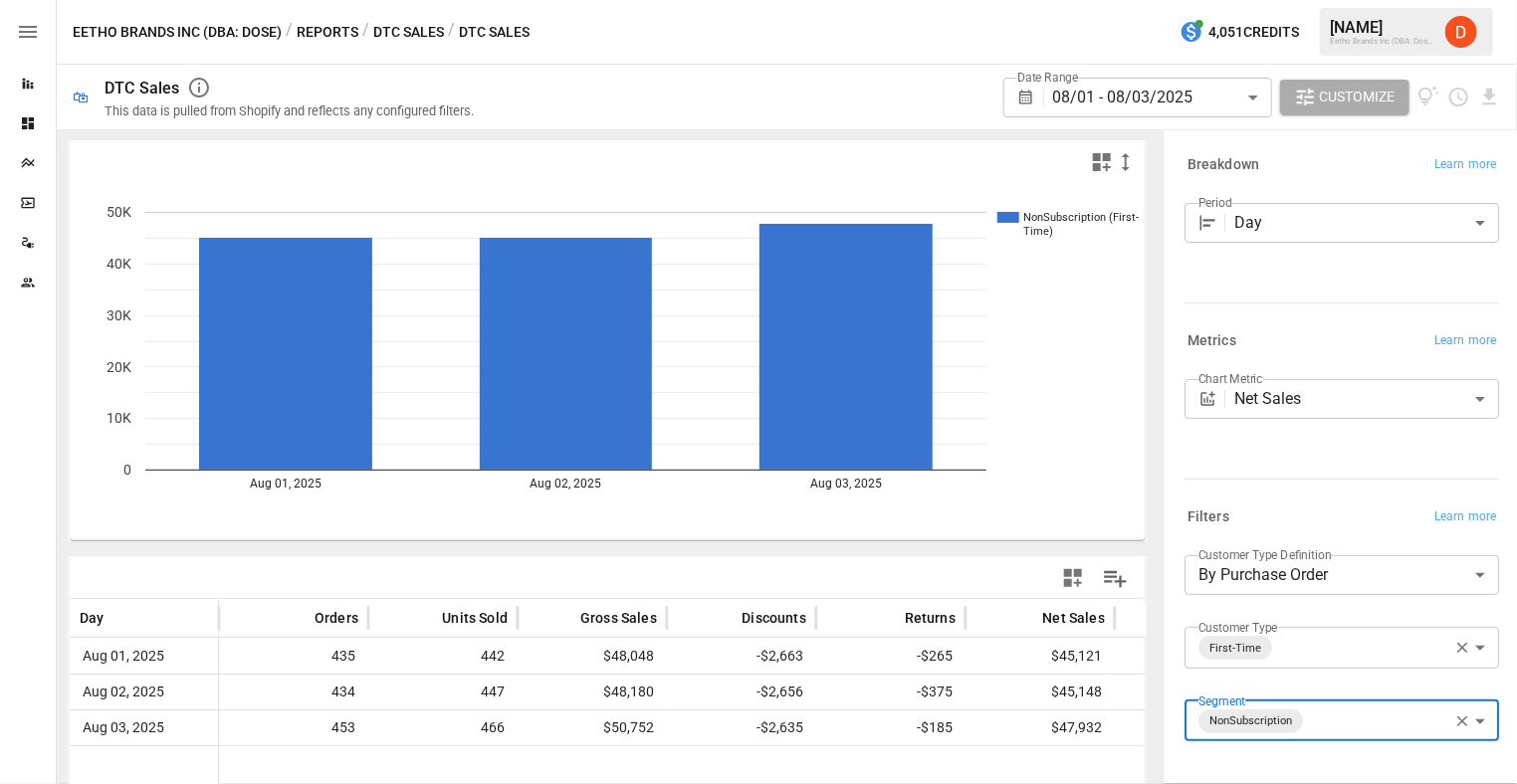 click on "**********" at bounding box center [758, 0] 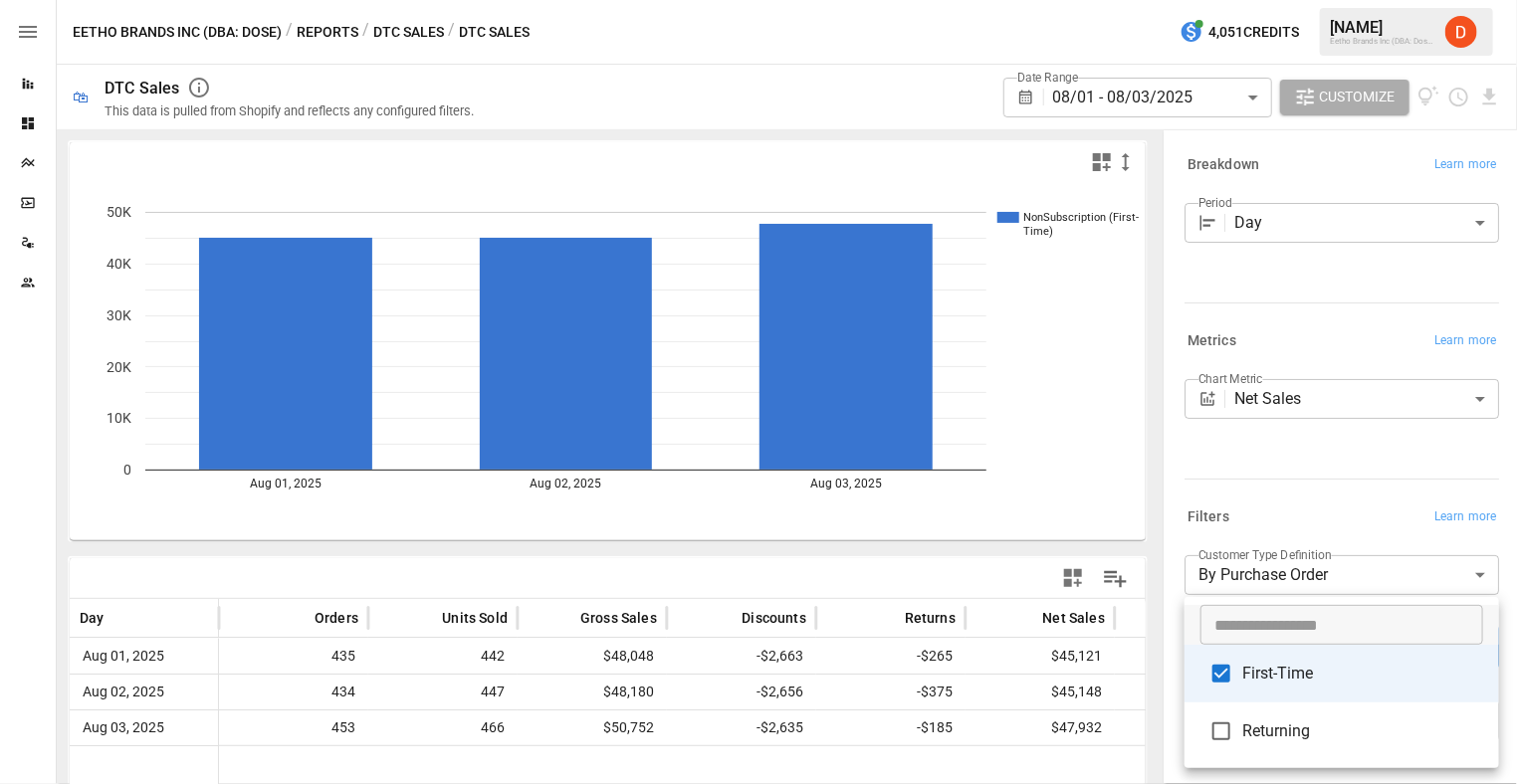 click on "First-Time" at bounding box center [1363, 674] 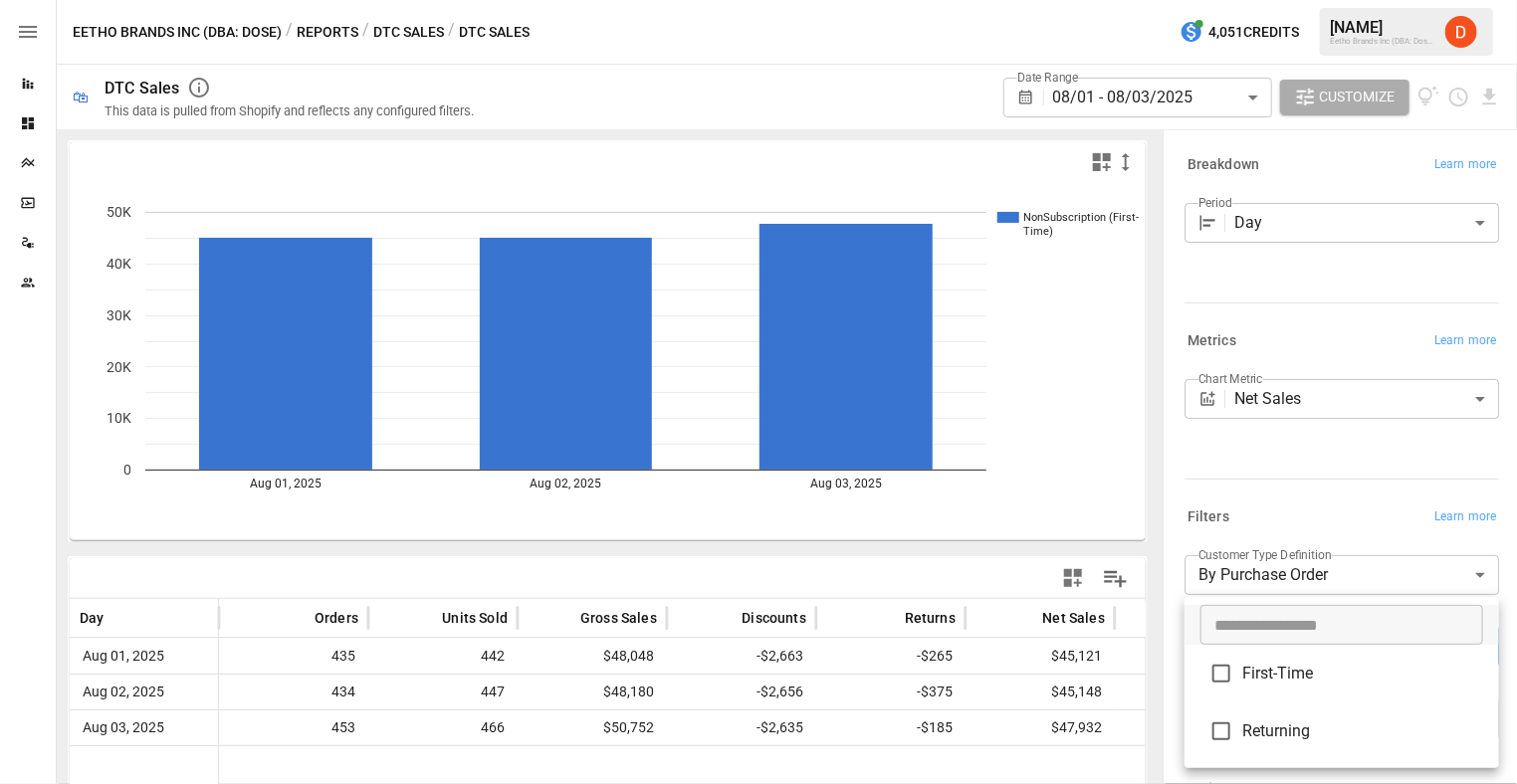 click on "Returning" at bounding box center [1363, 731] 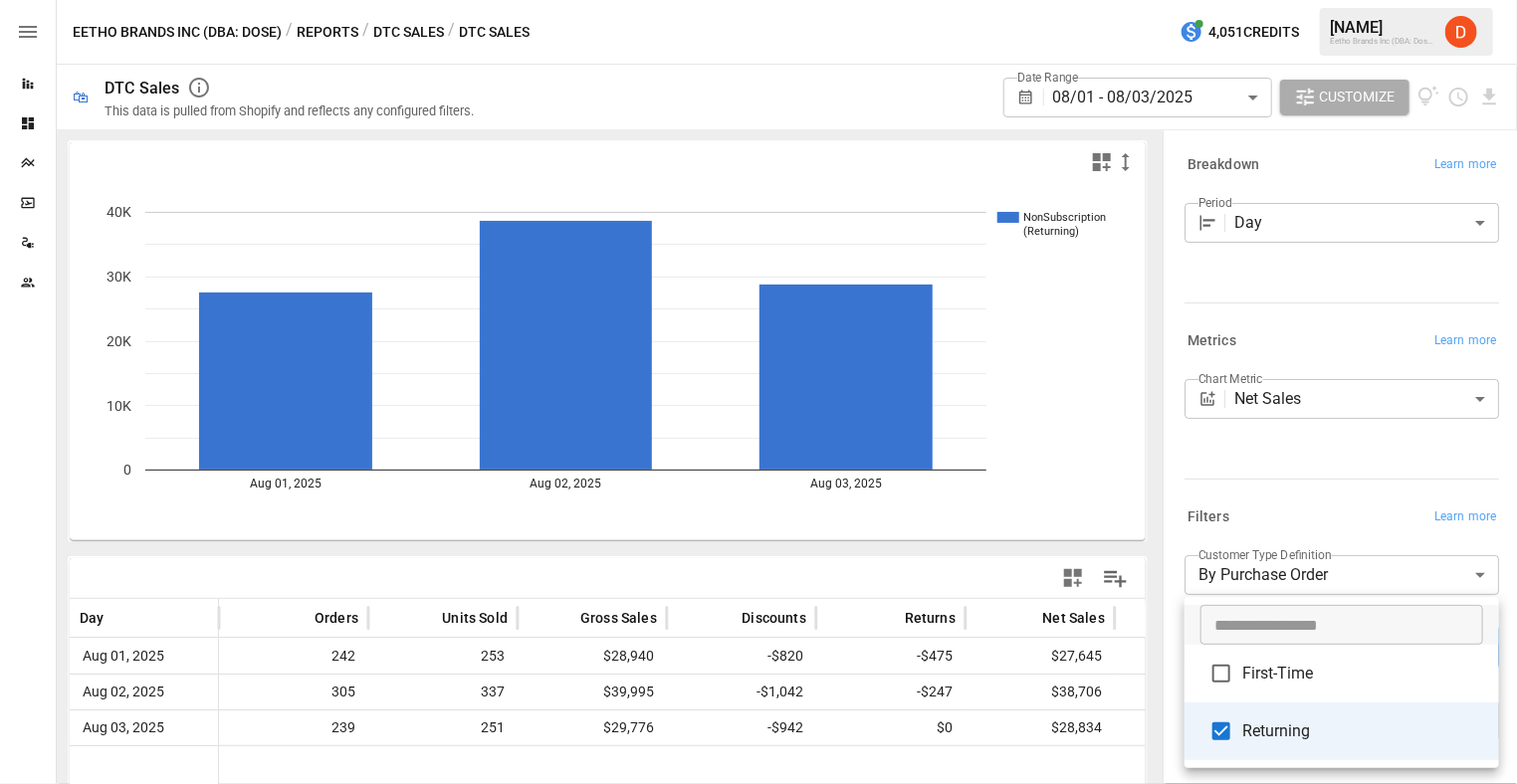 click at bounding box center (758, 392) 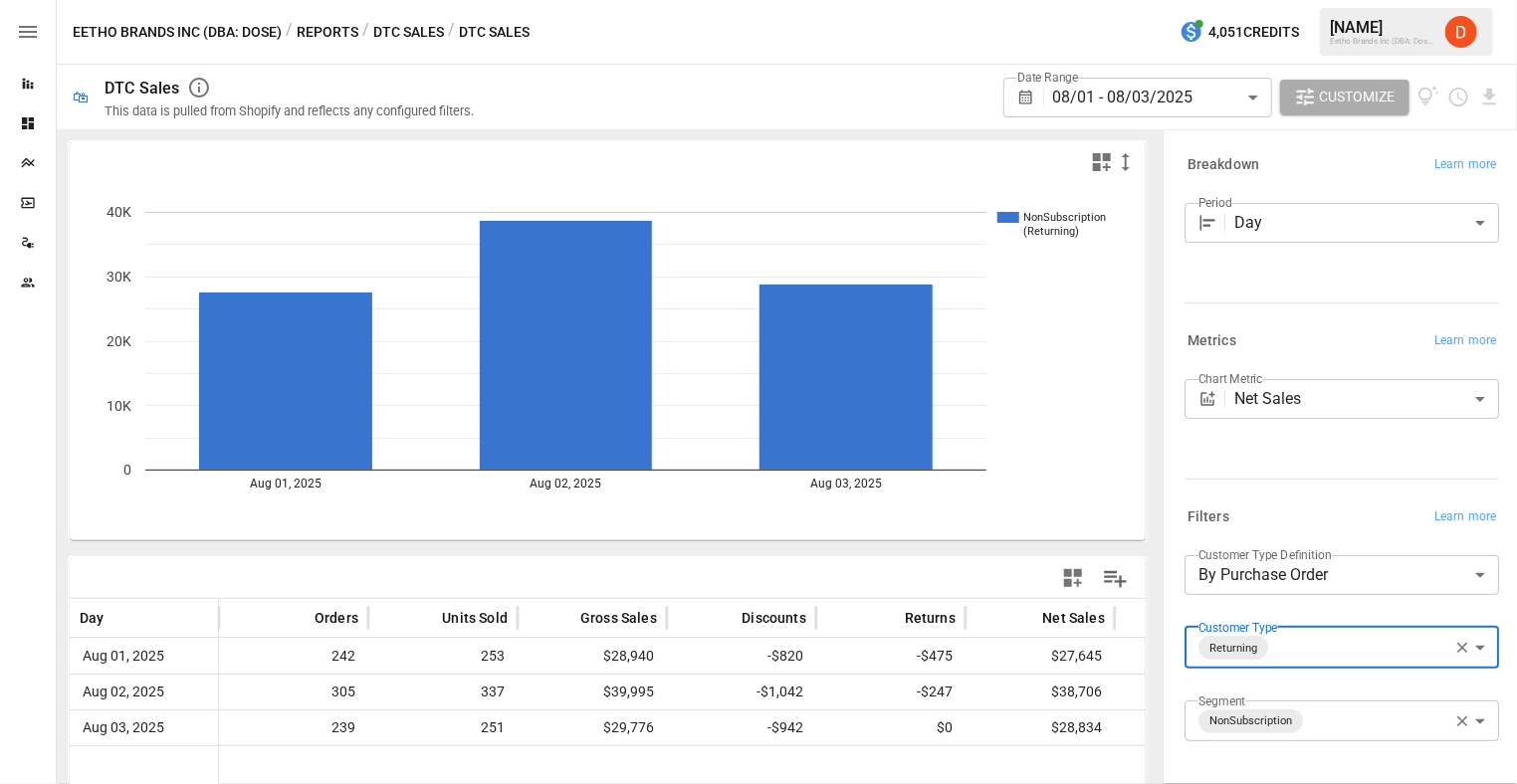 click on "**********" at bounding box center (758, 0) 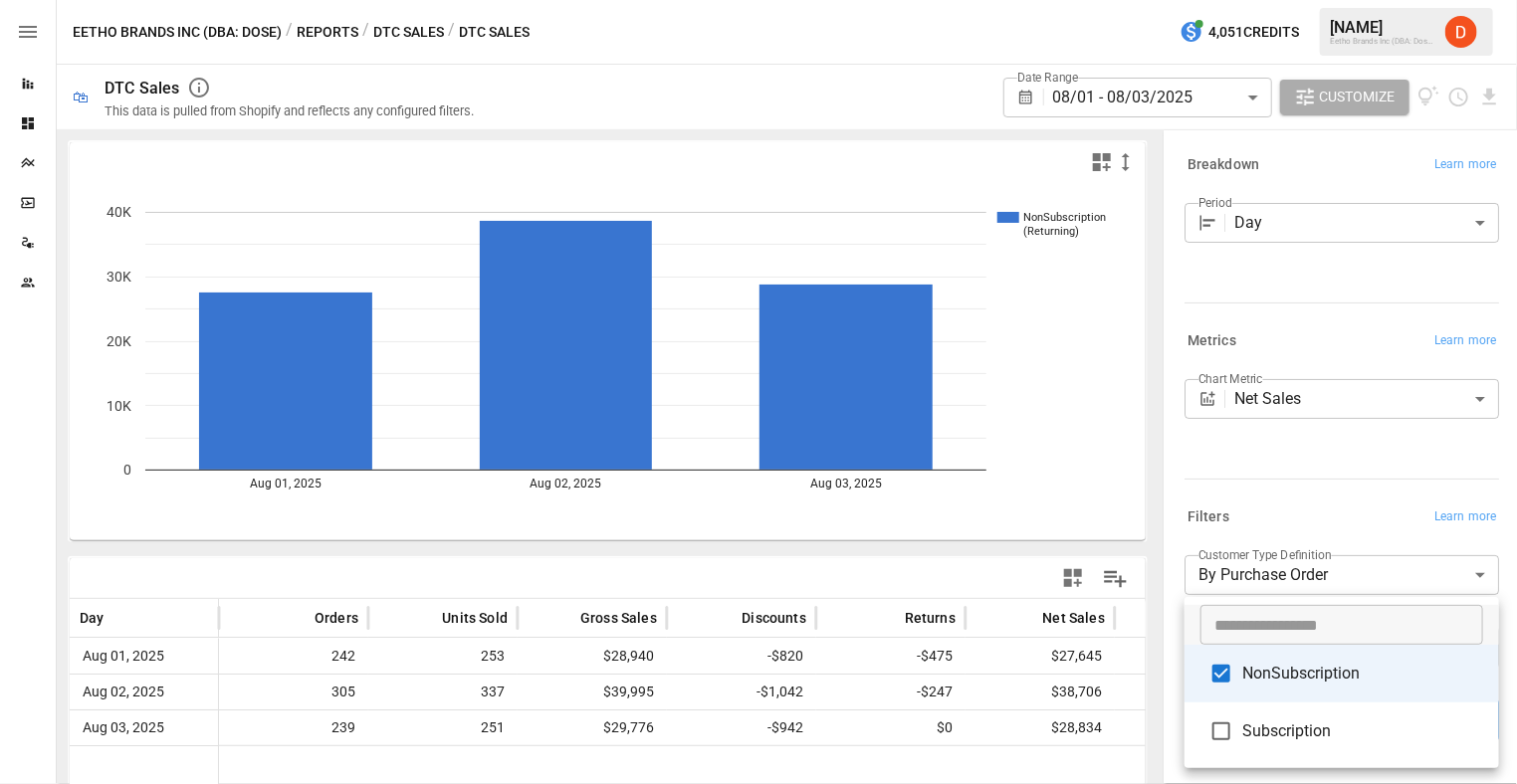 click on "NonSubscription" at bounding box center [1363, 674] 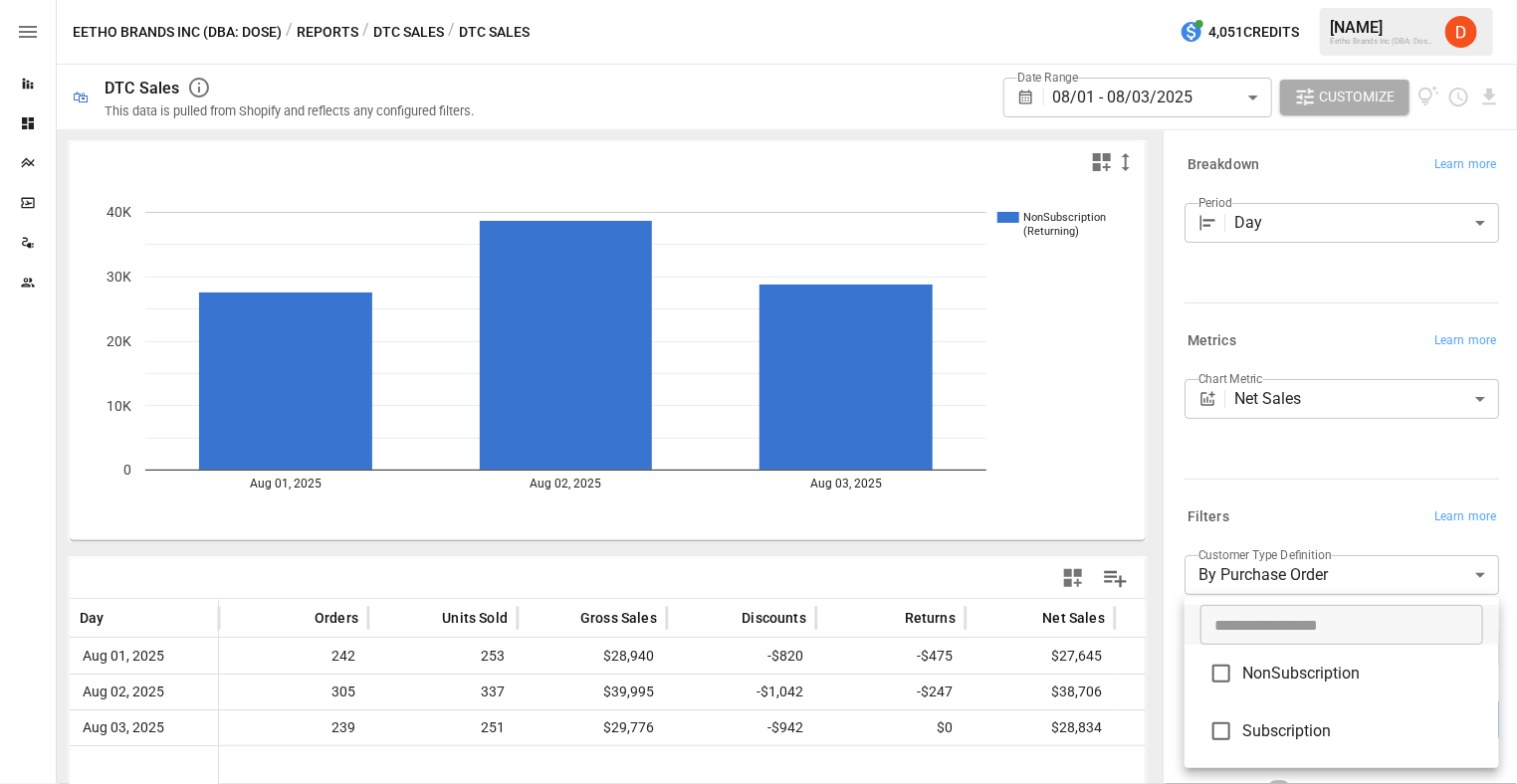 click on "Subscription" at bounding box center (1363, 731) 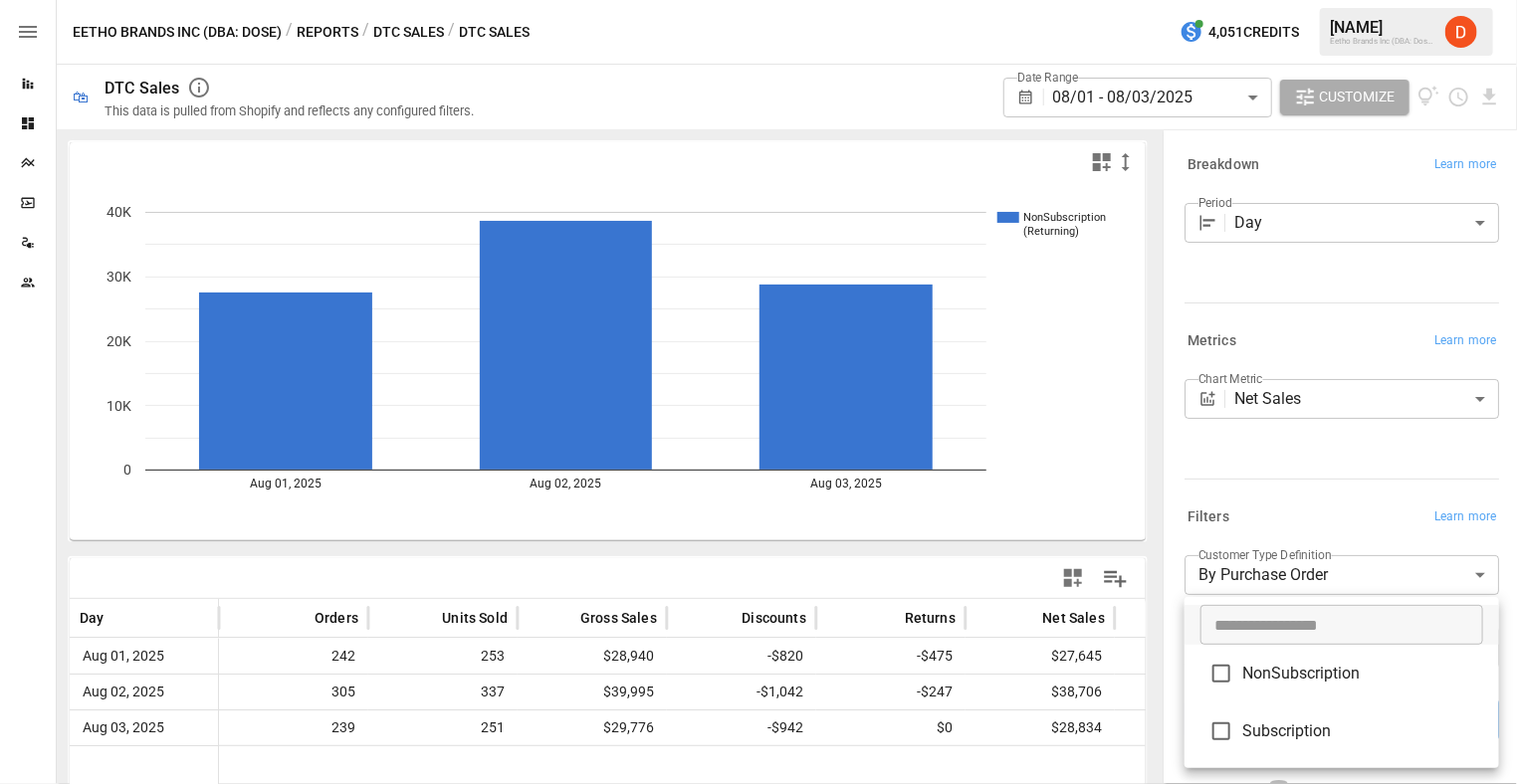 type on "**********" 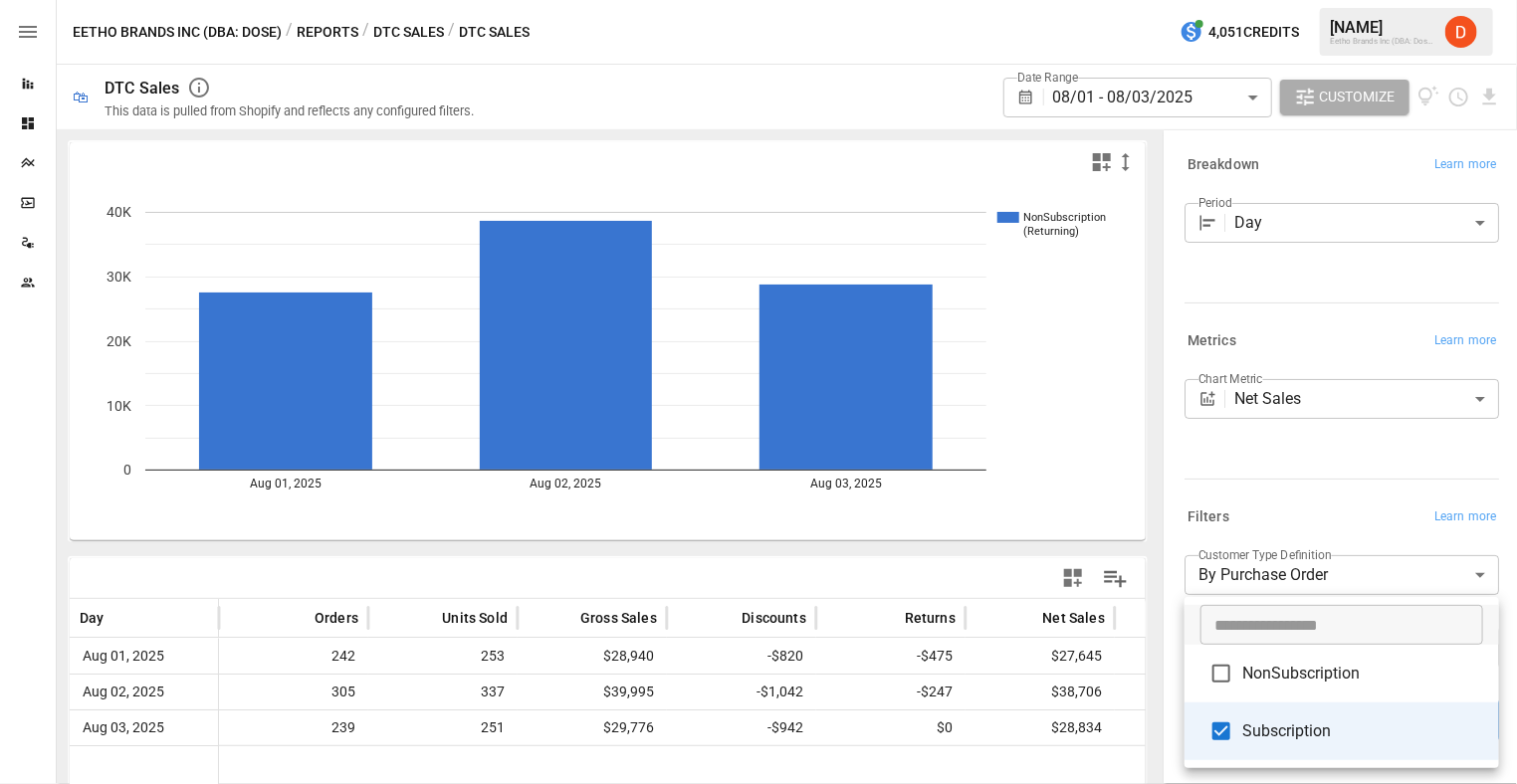click at bounding box center [758, 392] 